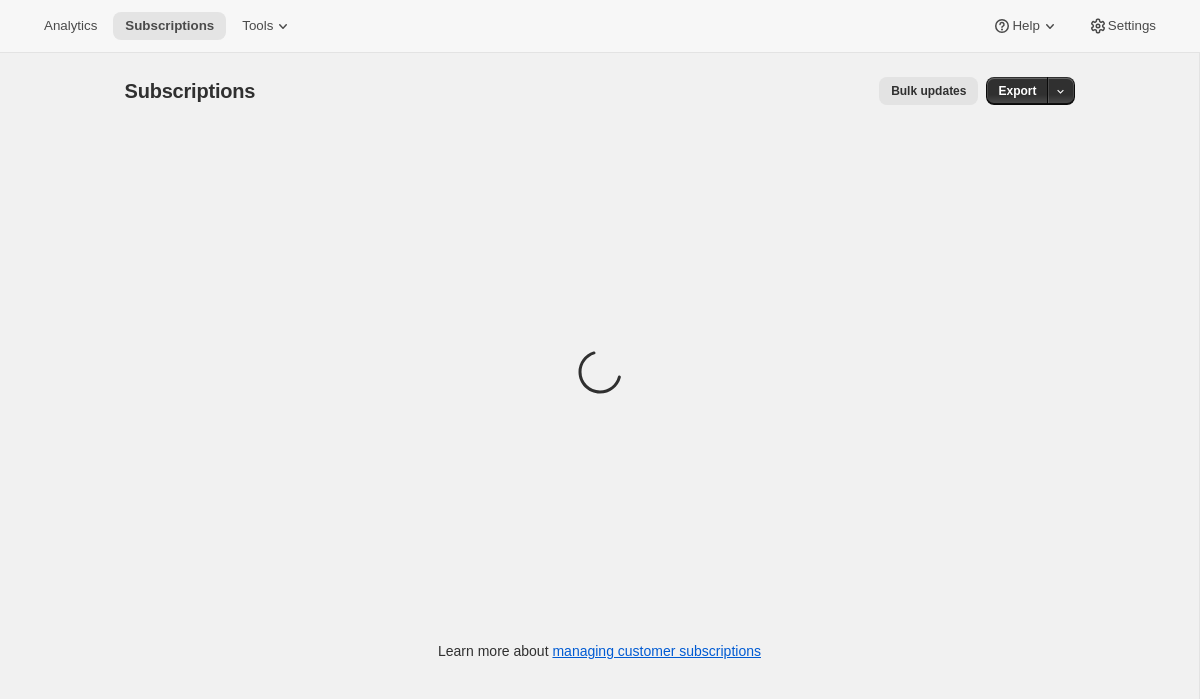 scroll, scrollTop: 0, scrollLeft: 0, axis: both 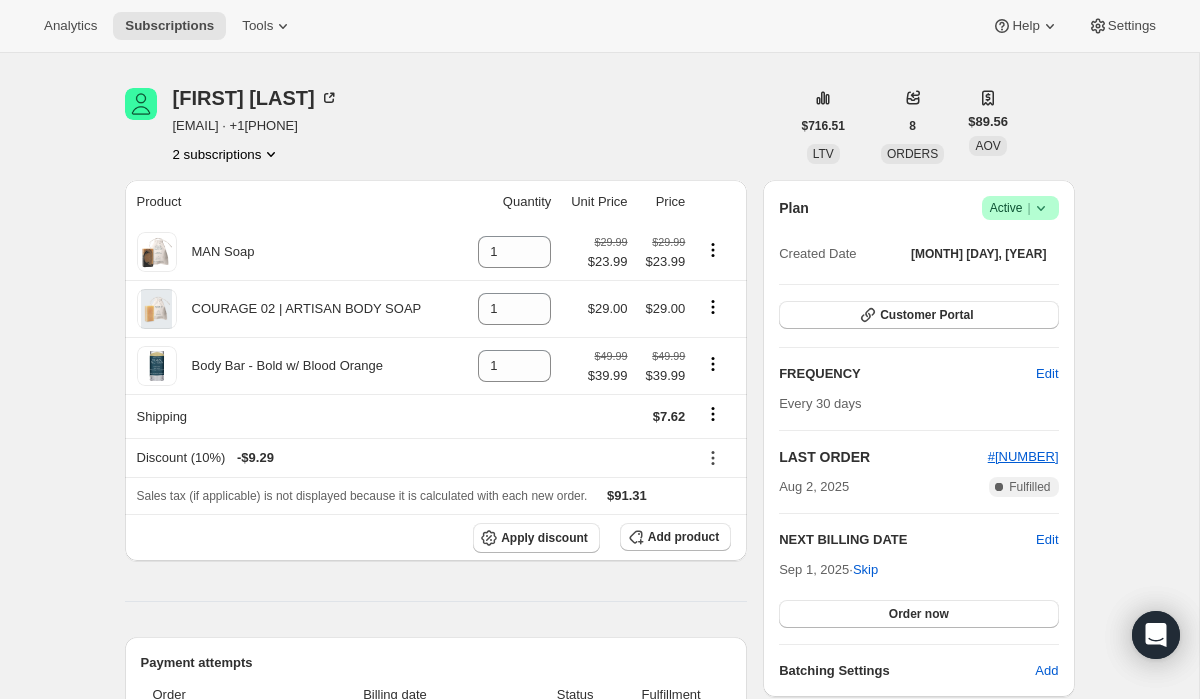 click on "2 subscriptions" at bounding box center [227, 154] 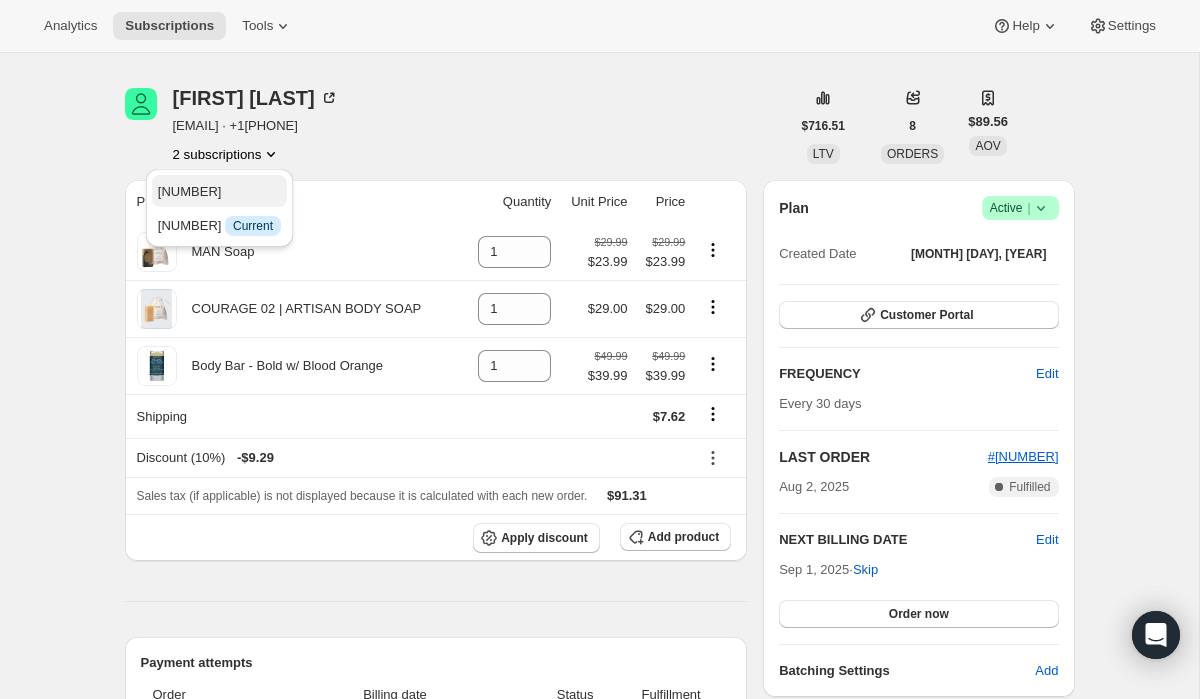 click on "11417190470" at bounding box center (219, 192) 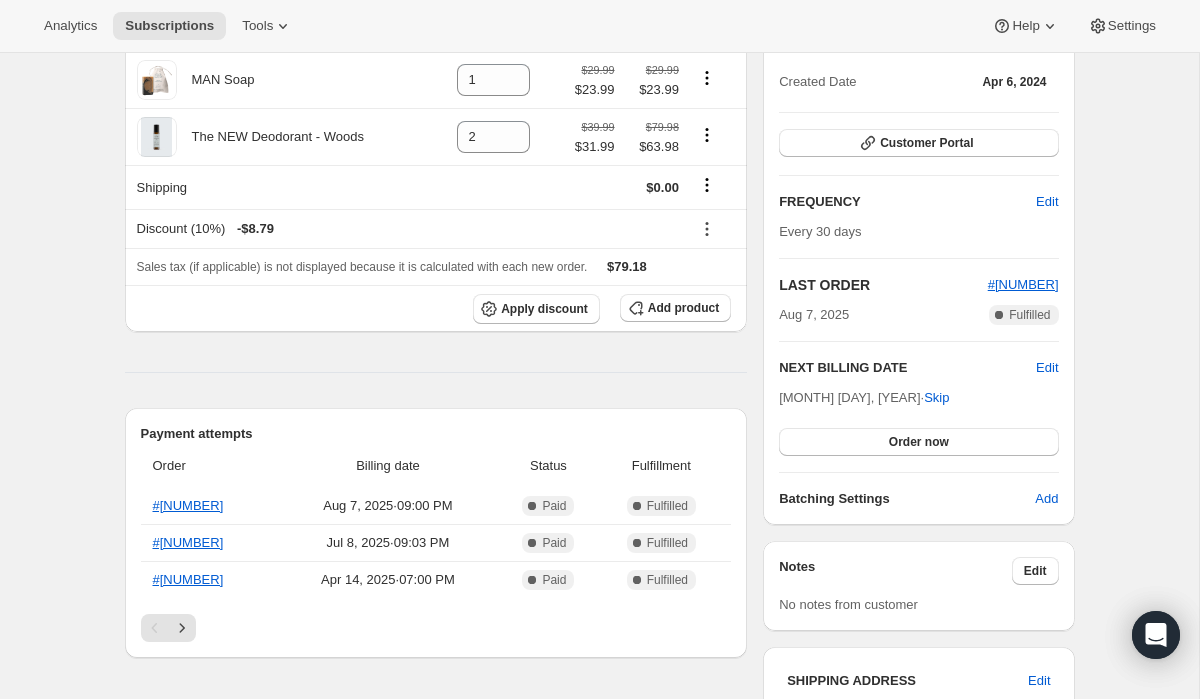 scroll, scrollTop: 226, scrollLeft: 0, axis: vertical 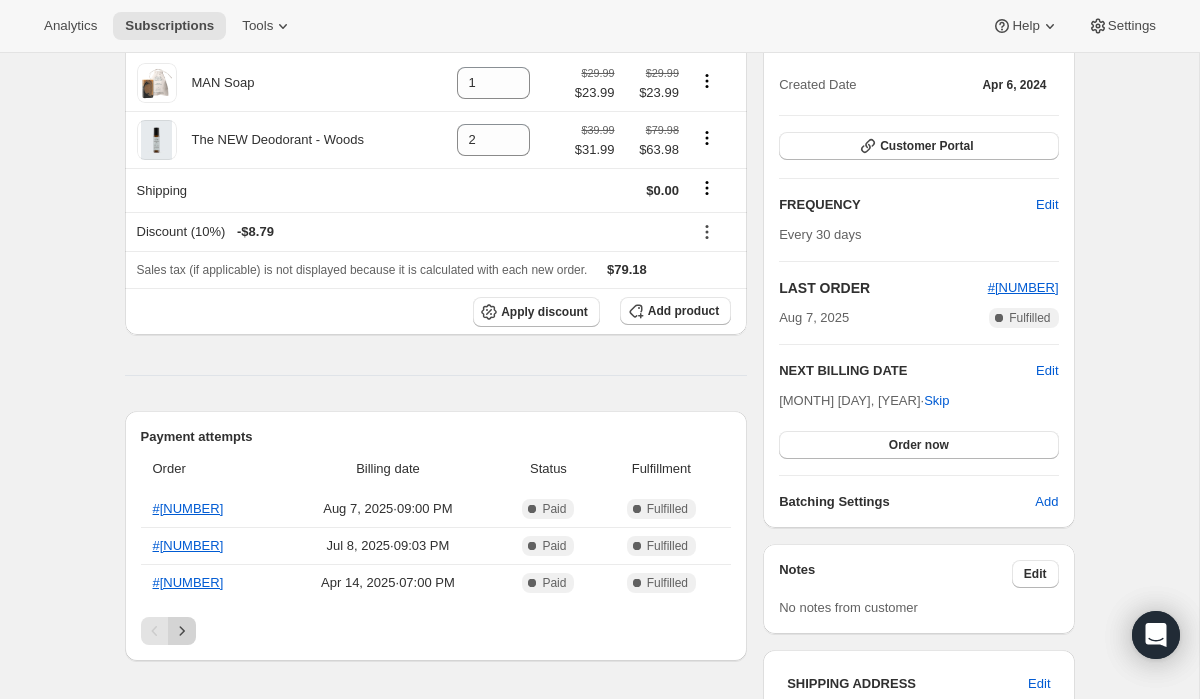 click 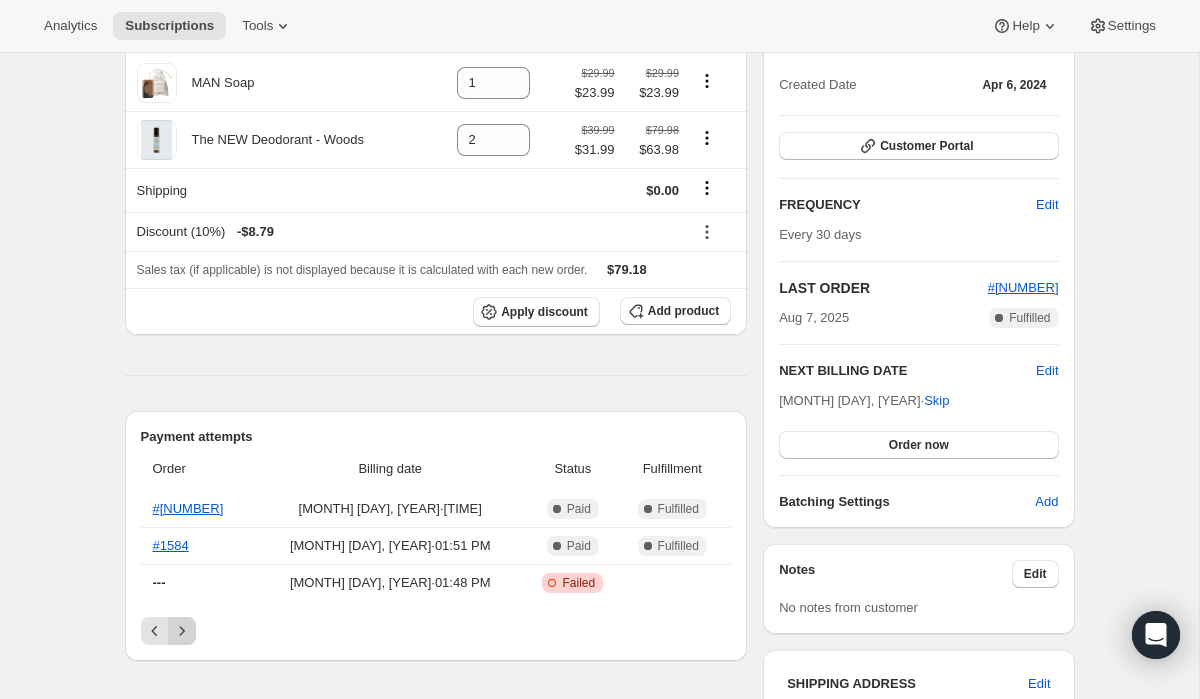 click 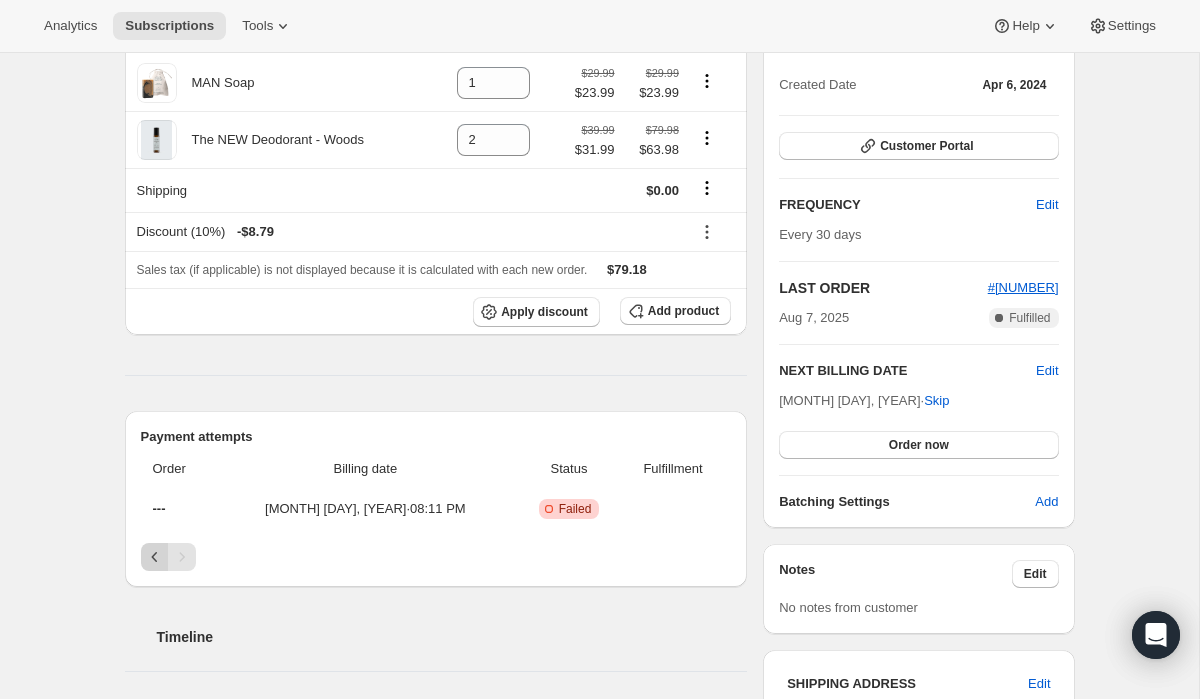 click 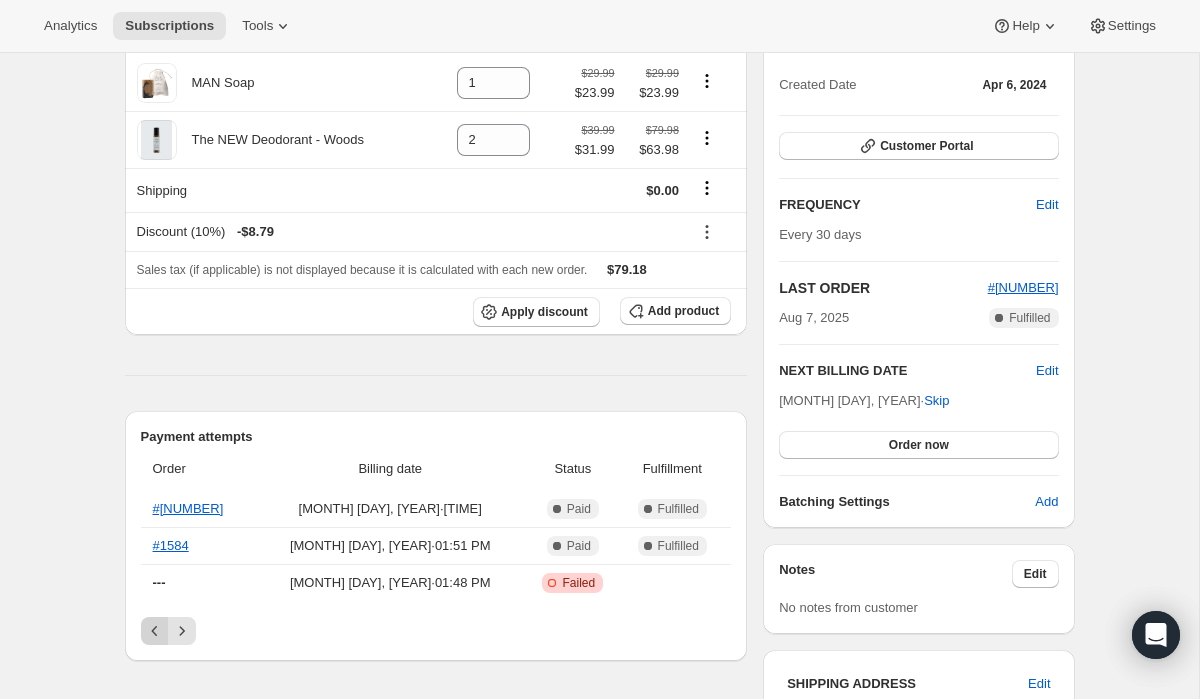 click 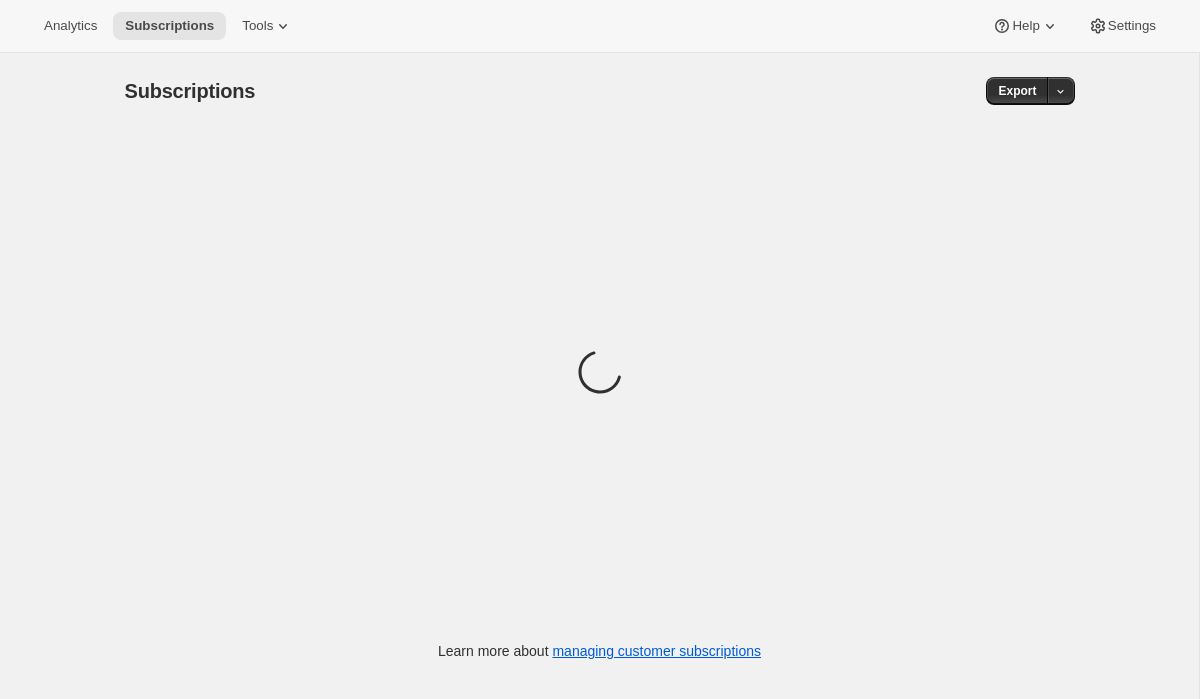 scroll, scrollTop: 0, scrollLeft: 0, axis: both 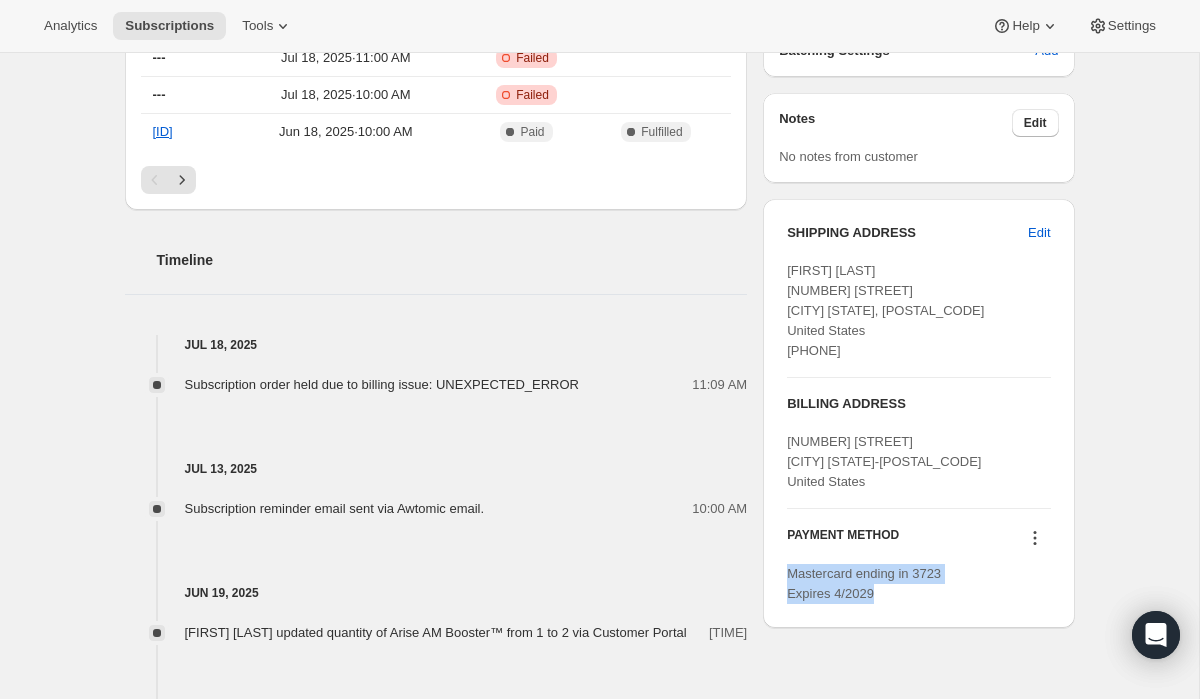 drag, startPoint x: 885, startPoint y: 518, endPoint x: 782, endPoint y: 502, distance: 104.23531 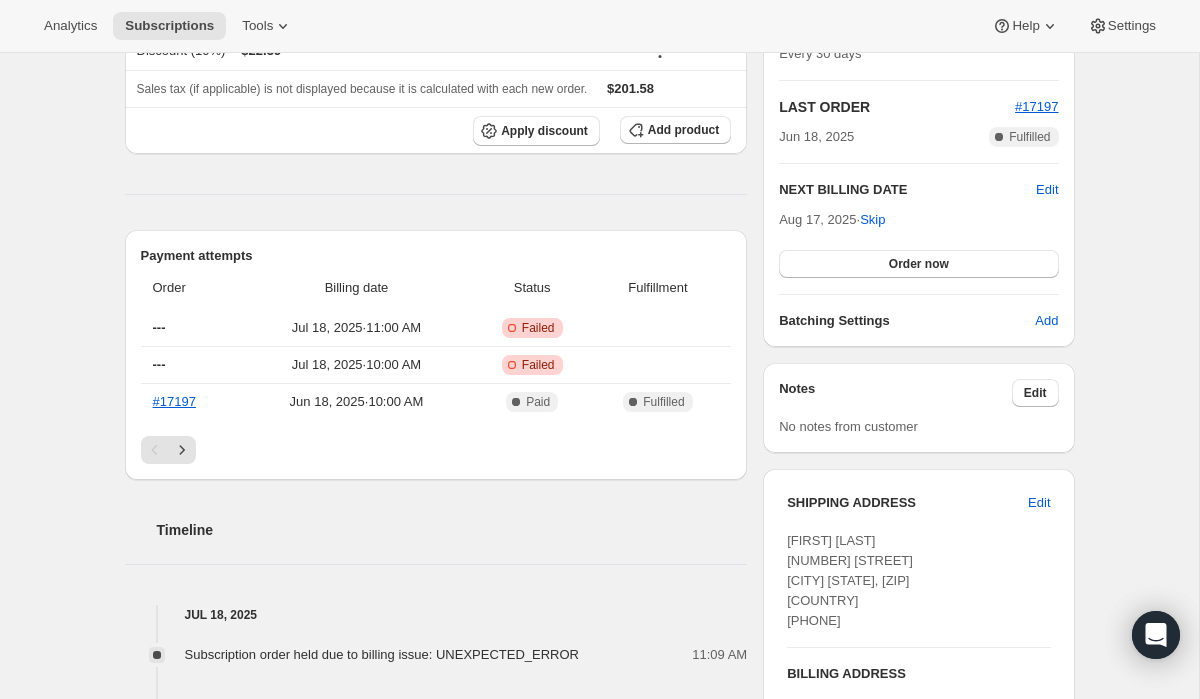 scroll, scrollTop: 577, scrollLeft: 0, axis: vertical 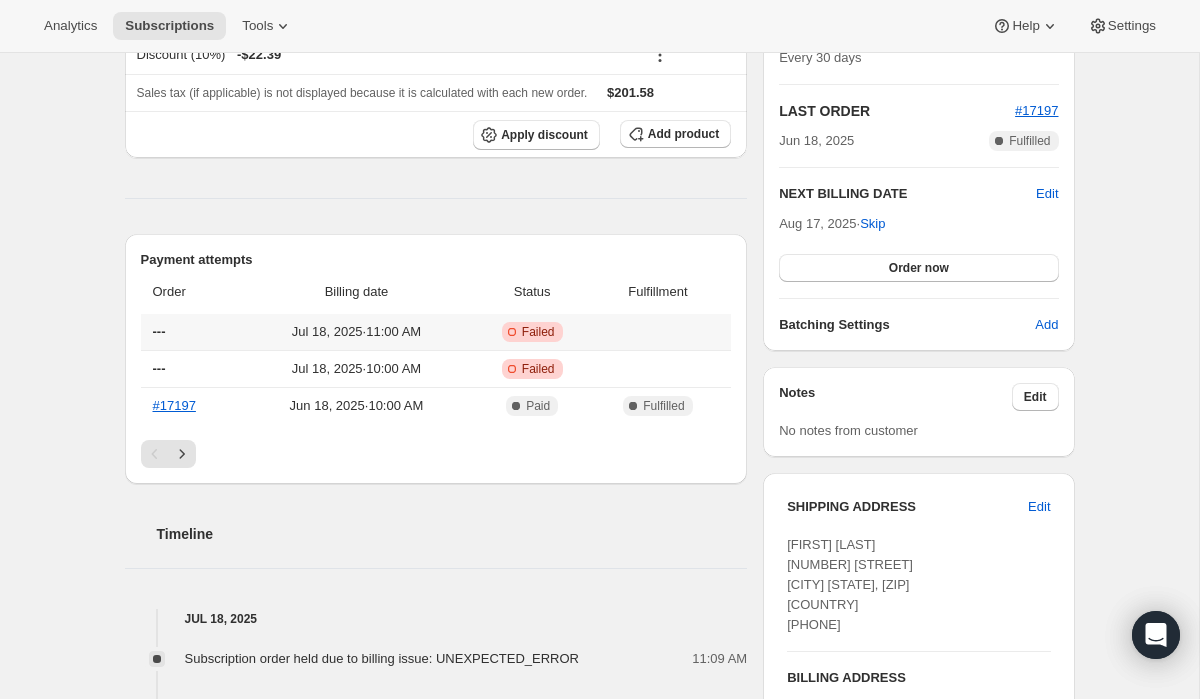 click on "---" at bounding box center (159, 331) 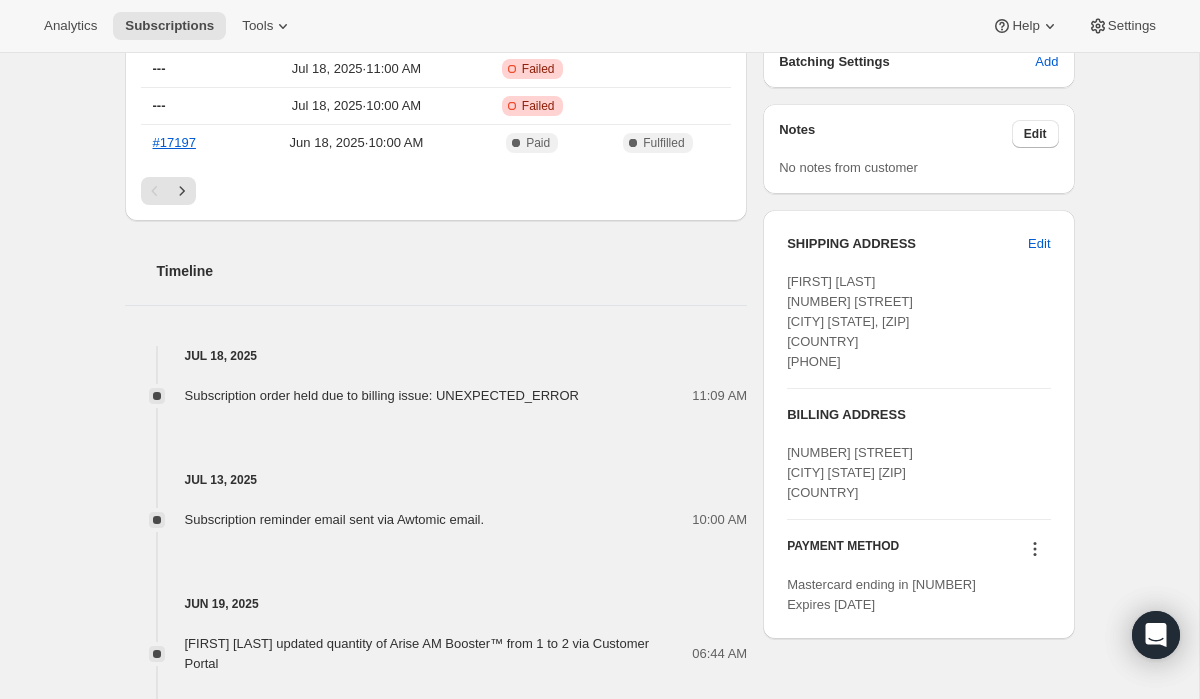 scroll, scrollTop: 842, scrollLeft: 0, axis: vertical 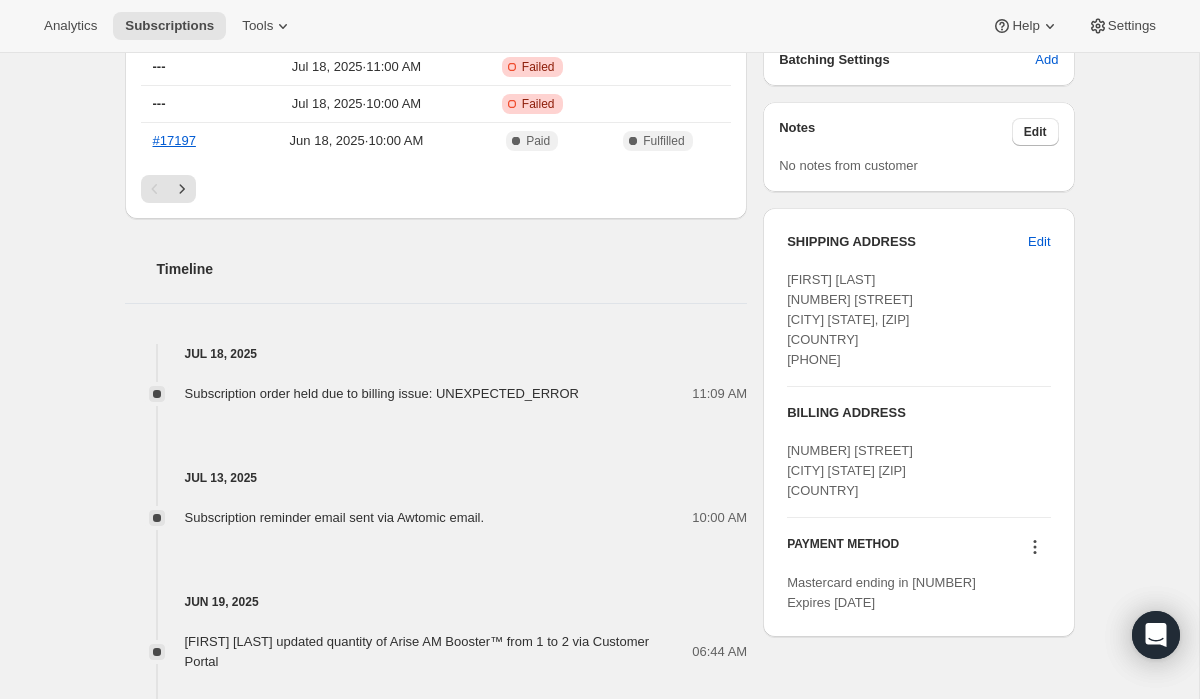 click on "Subscription reminder email sent via Awtomic email." at bounding box center [335, 517] 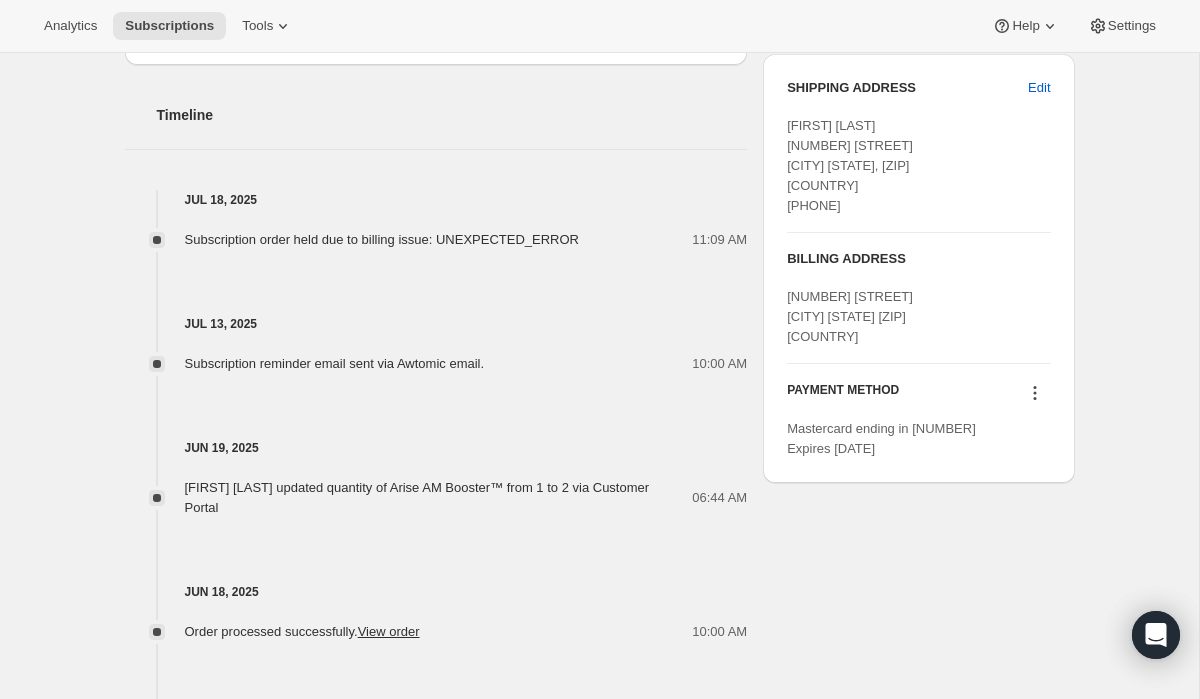 scroll, scrollTop: 1005, scrollLeft: 0, axis: vertical 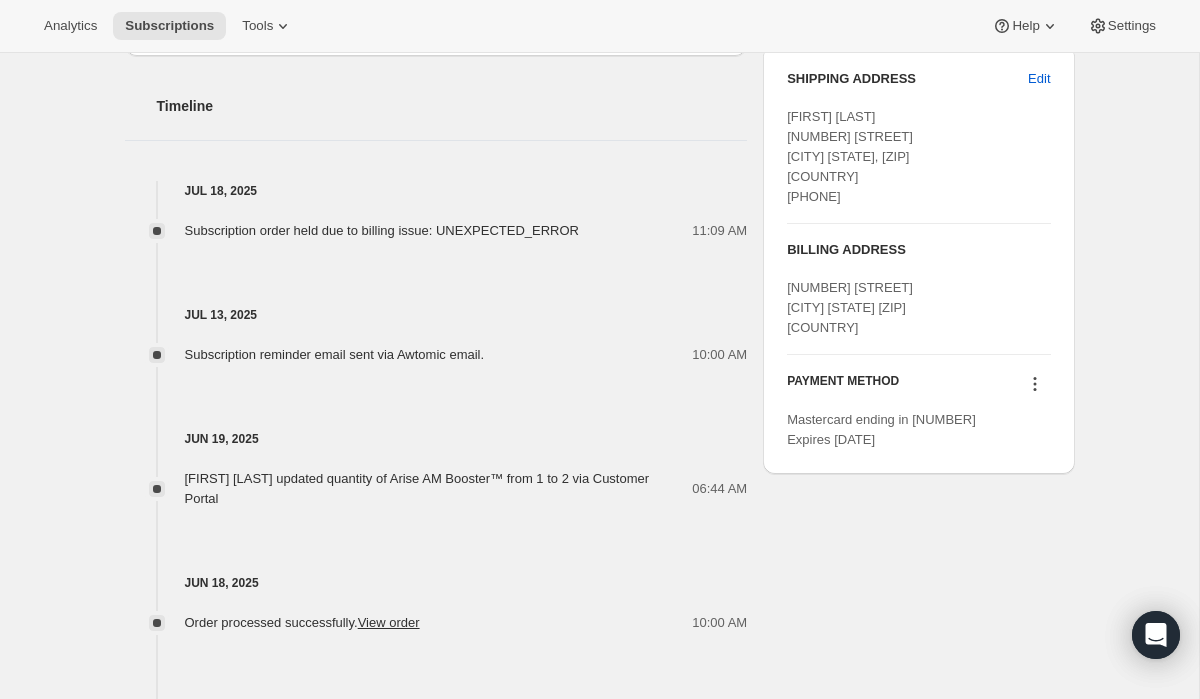 click on "Marcia Domecq updated quantity of Arise AM Booster™ from 1 to 2 via Customer Portal" at bounding box center [417, 488] 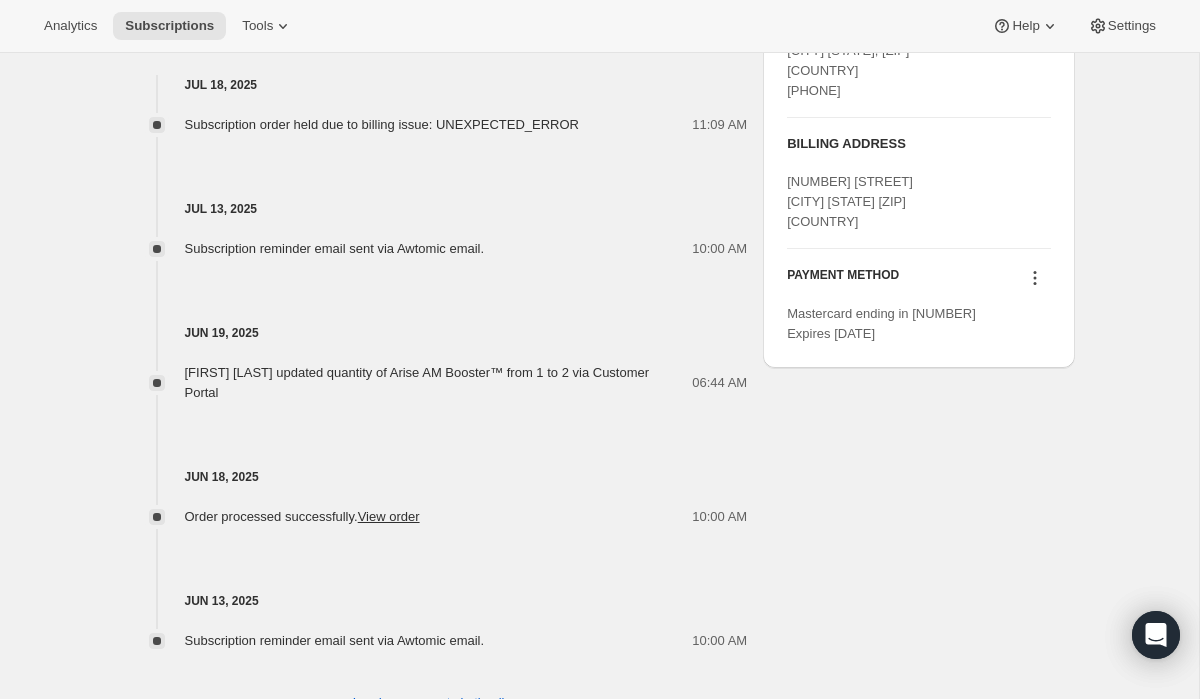 scroll, scrollTop: 1183, scrollLeft: 0, axis: vertical 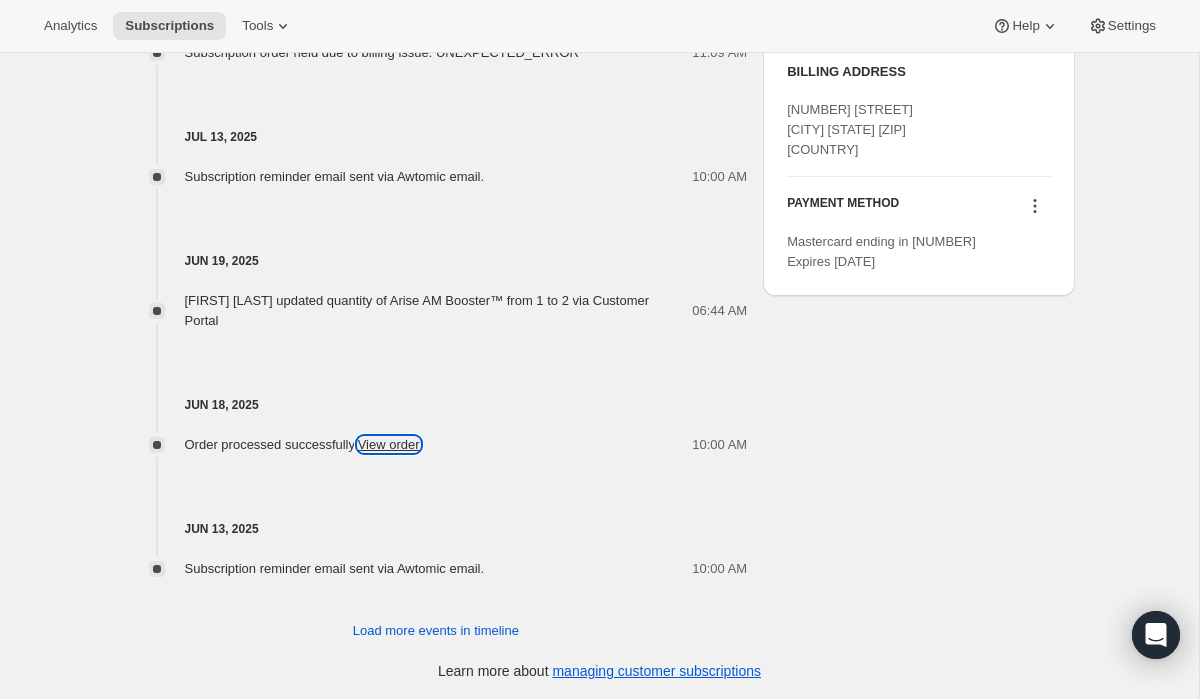 click on "View order" at bounding box center (389, 444) 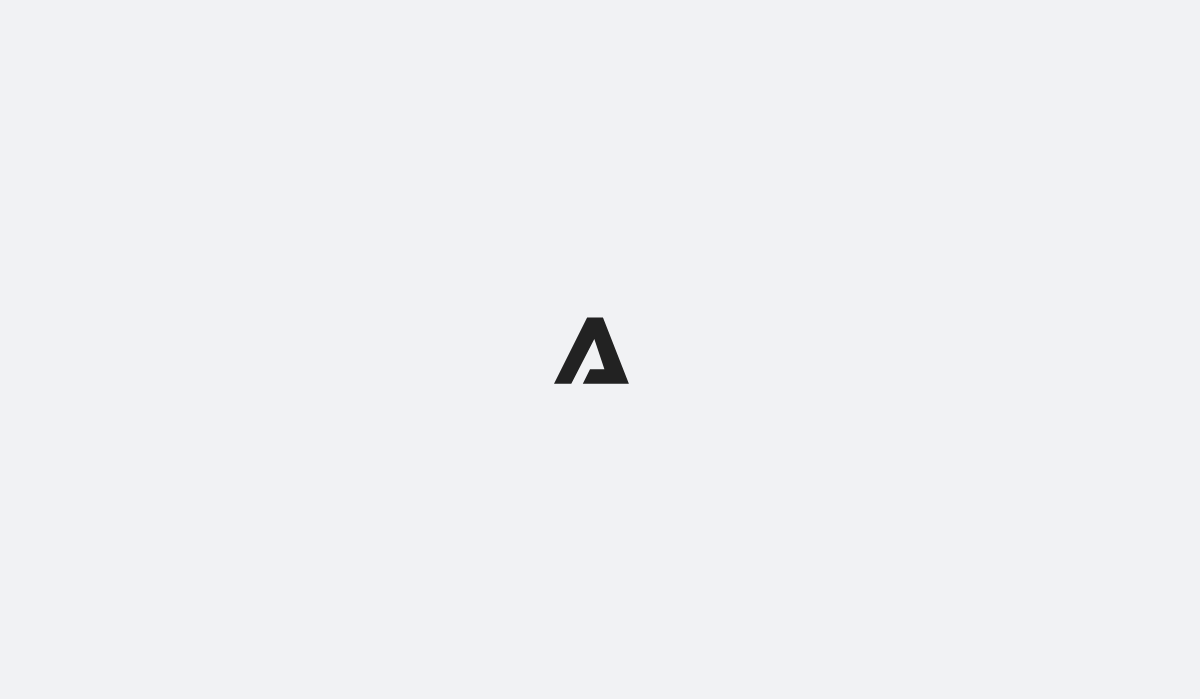 scroll, scrollTop: 0, scrollLeft: 0, axis: both 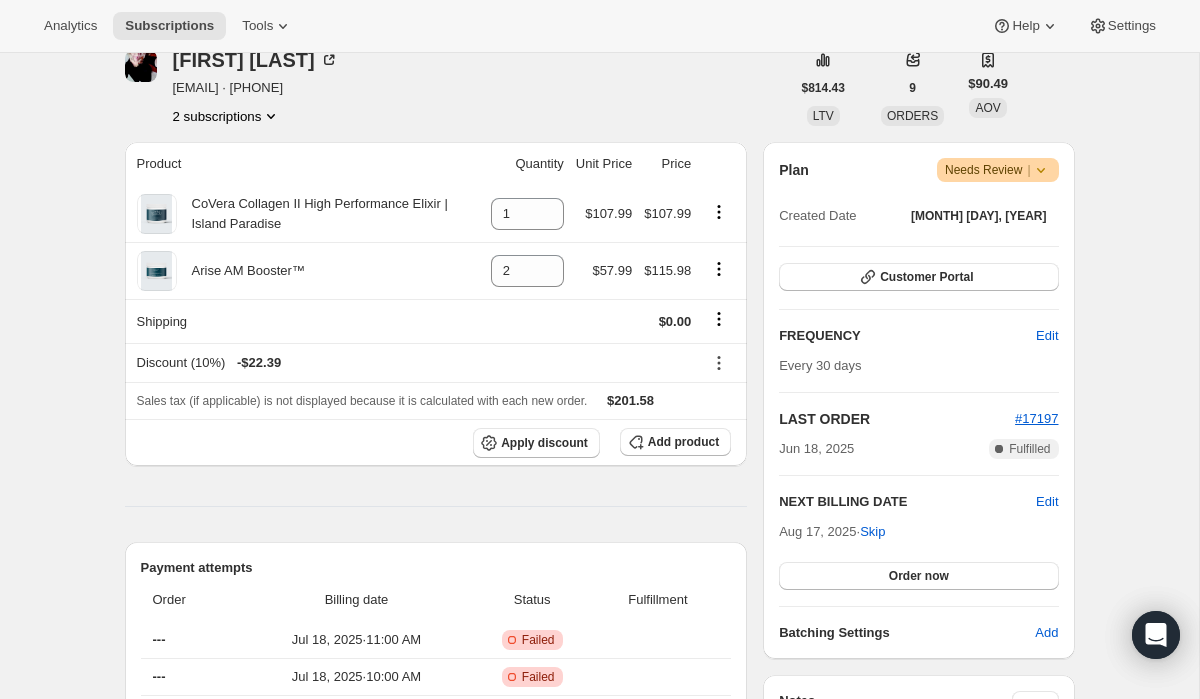 click on "2 subscriptions" at bounding box center (227, 116) 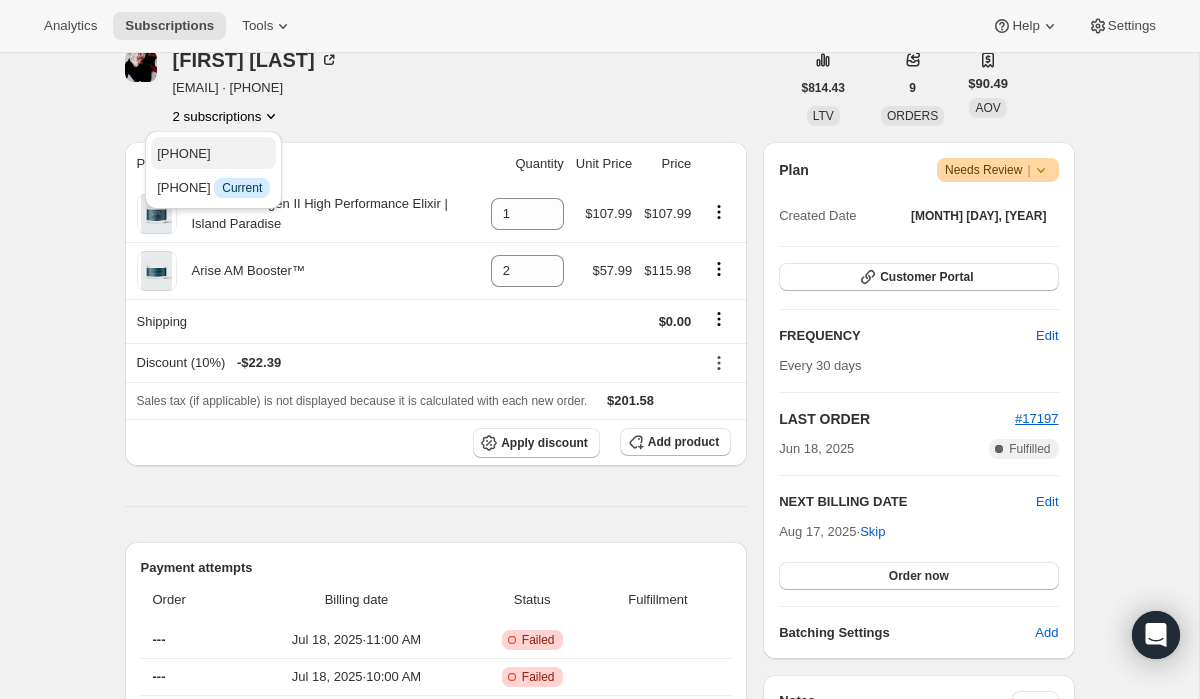 click on "10812555334" at bounding box center (183, 153) 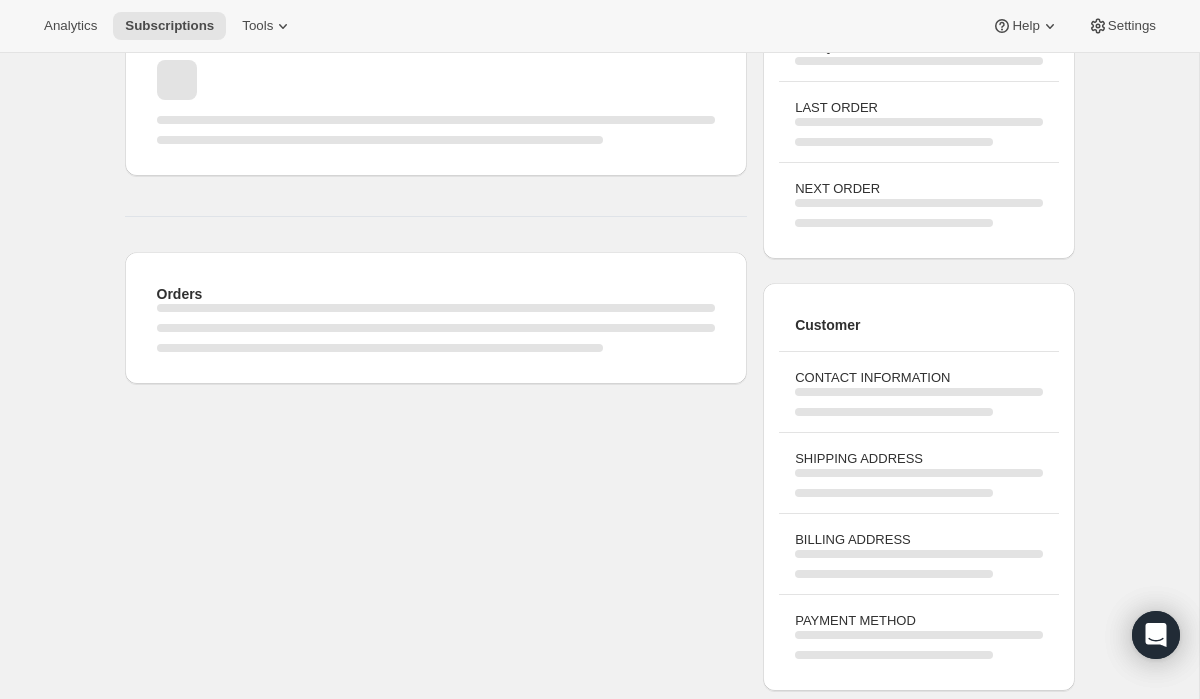 scroll, scrollTop: 0, scrollLeft: 0, axis: both 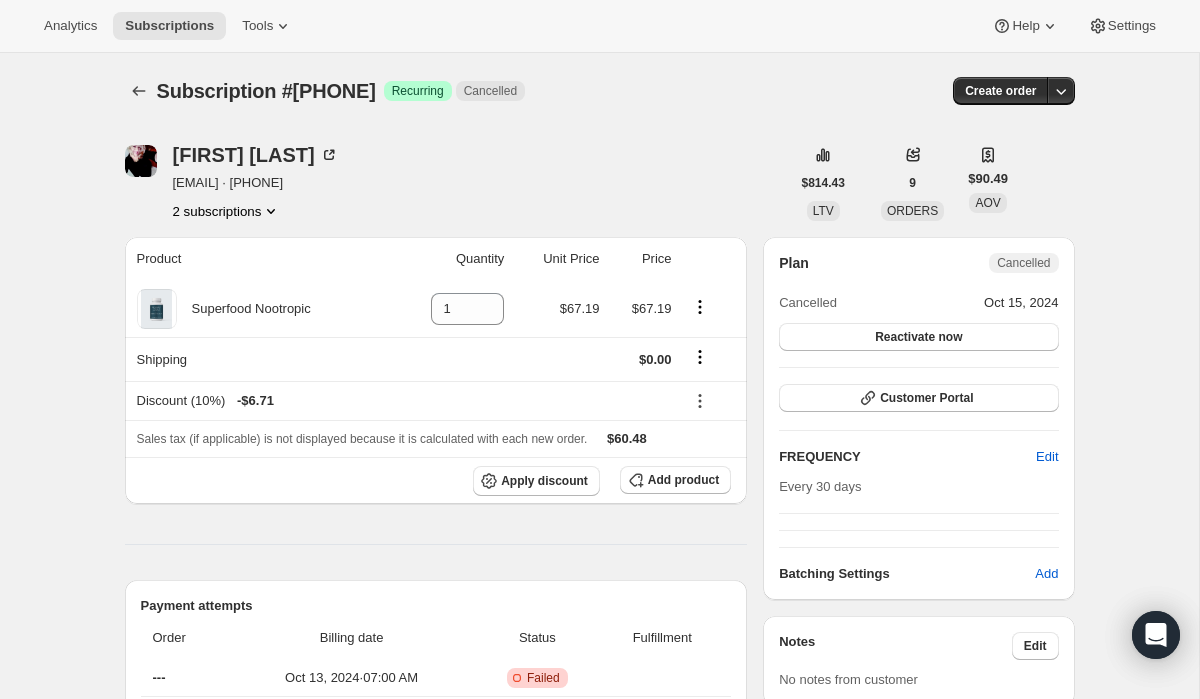 click on "2 subscriptions" at bounding box center (227, 211) 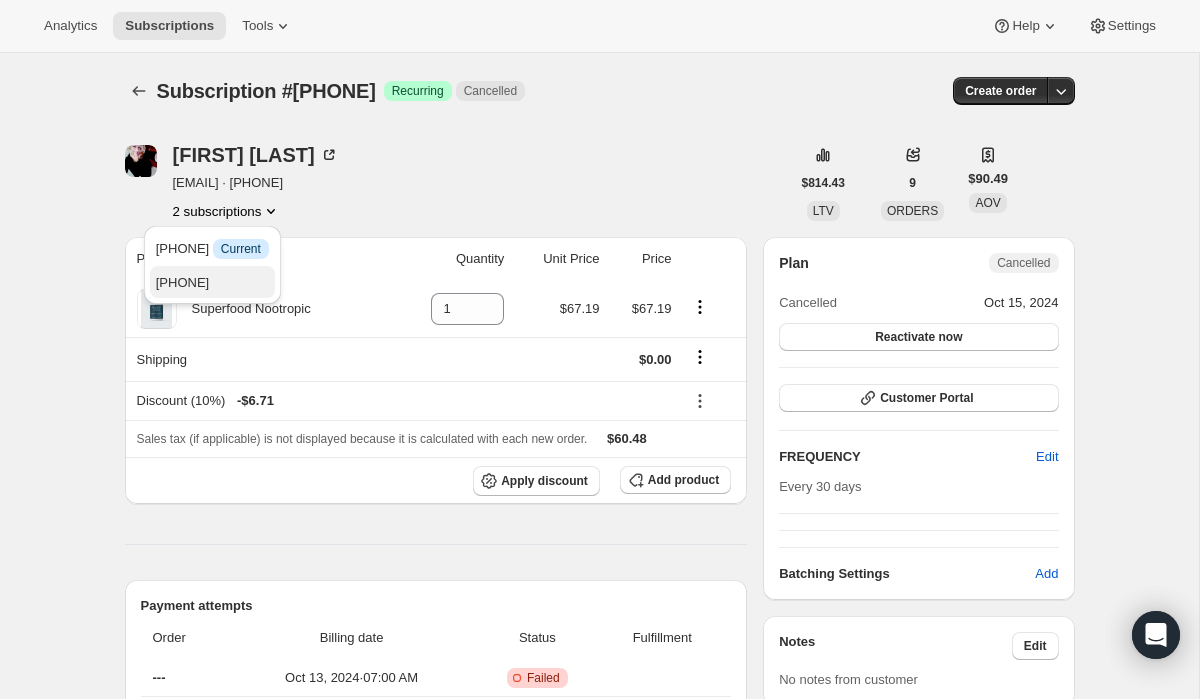 click on "11413749830" at bounding box center [212, 283] 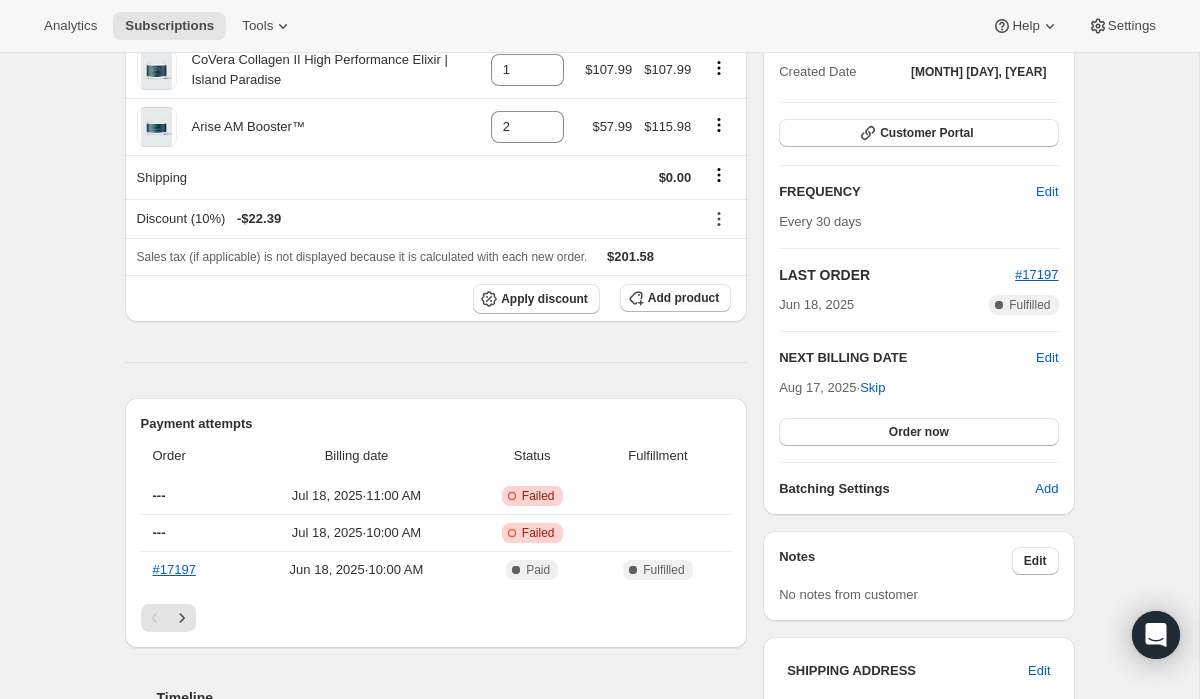 scroll, scrollTop: 415, scrollLeft: 0, axis: vertical 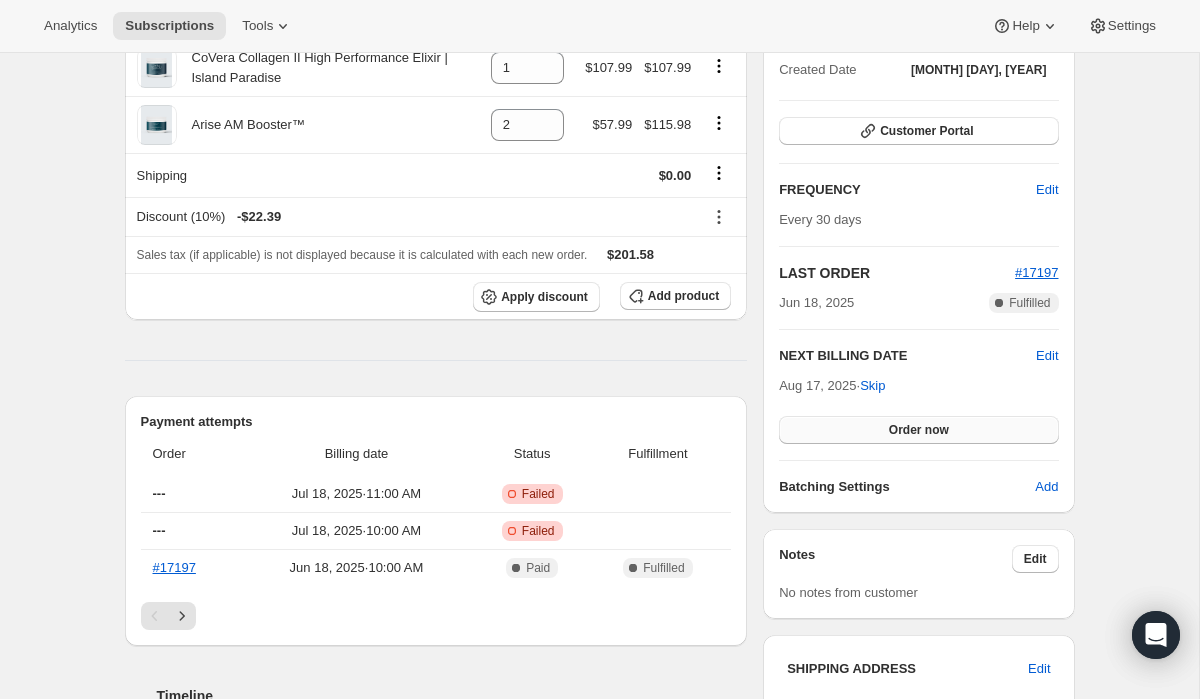 click on "Order now" at bounding box center (919, 430) 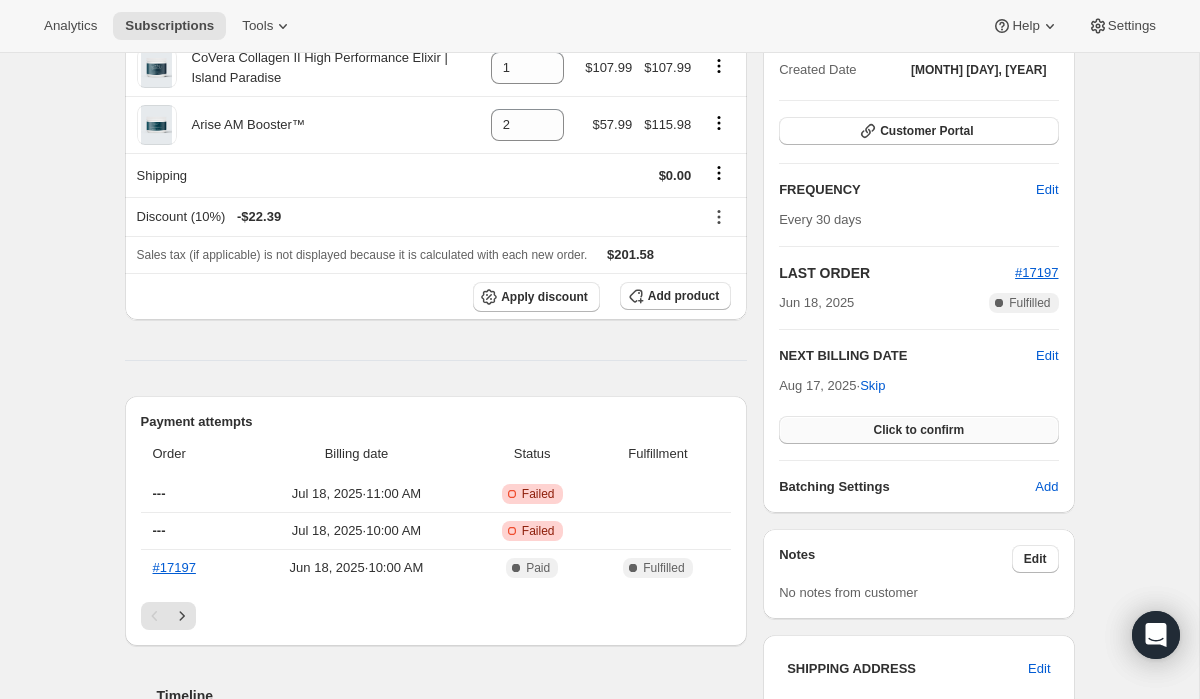 click on "Click to confirm" at bounding box center [918, 430] 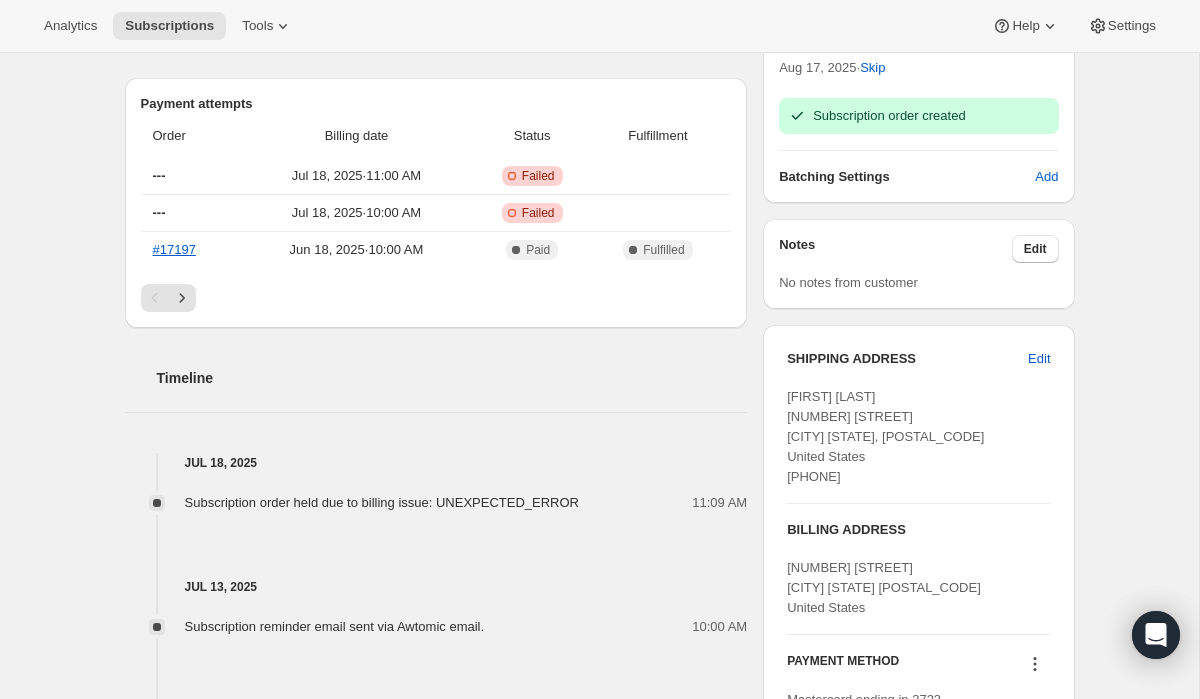 scroll, scrollTop: 0, scrollLeft: 0, axis: both 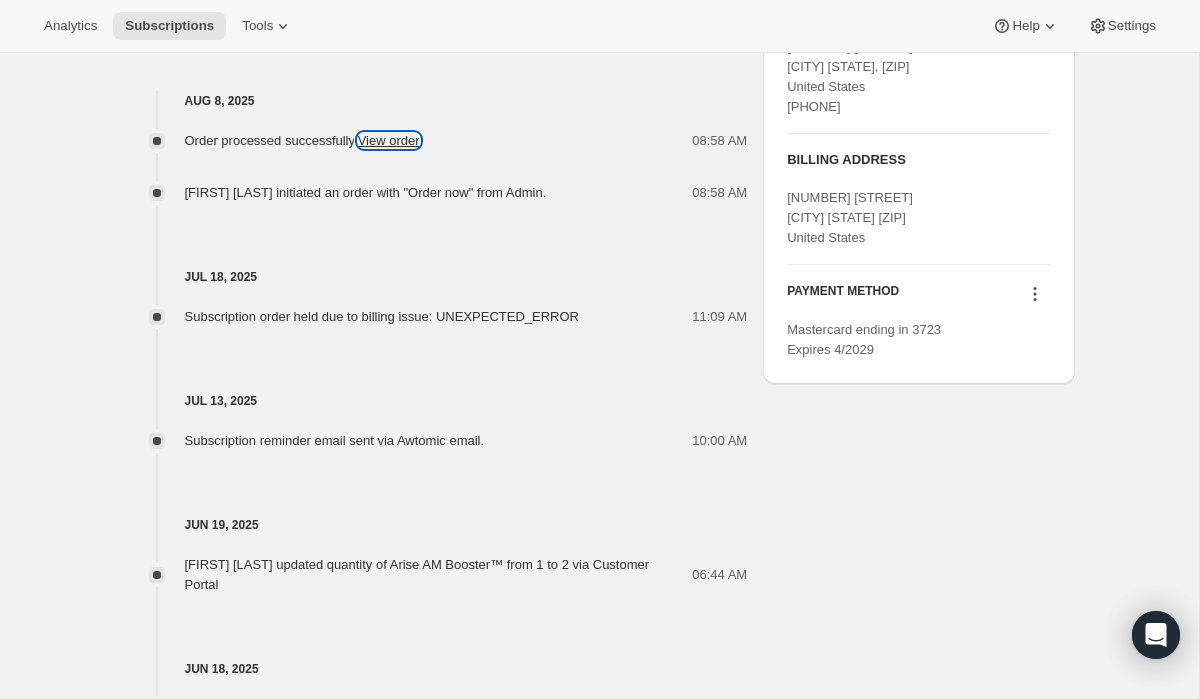 click on "View order" at bounding box center [389, 140] 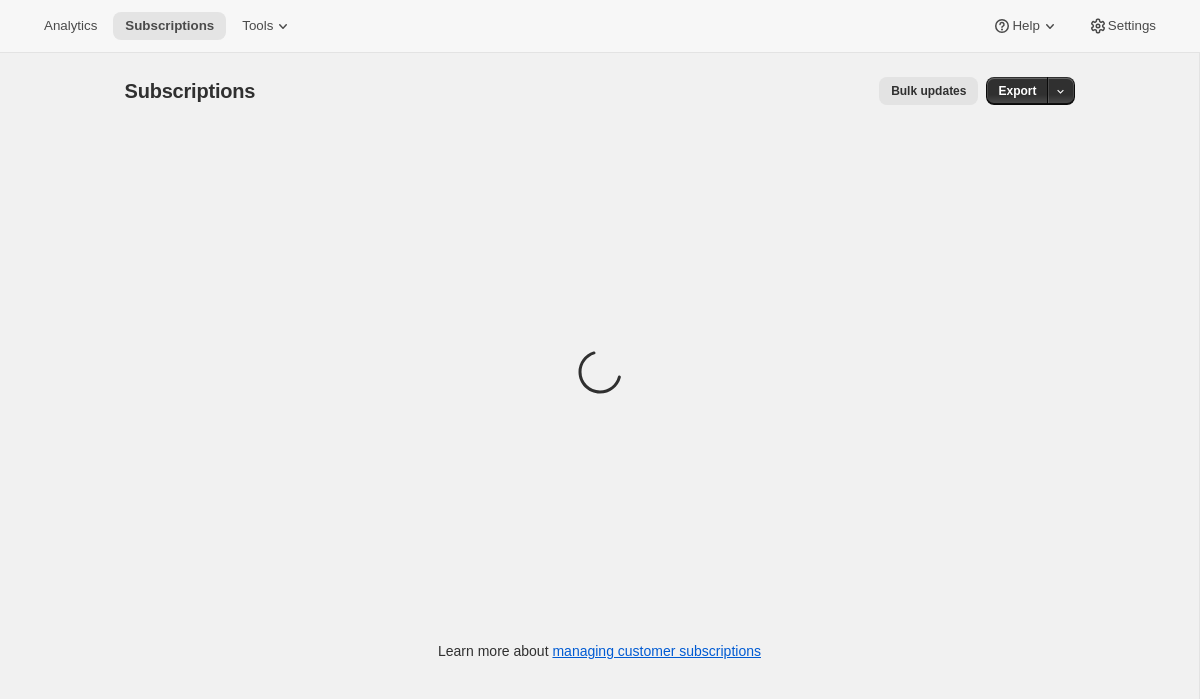 scroll, scrollTop: 0, scrollLeft: 0, axis: both 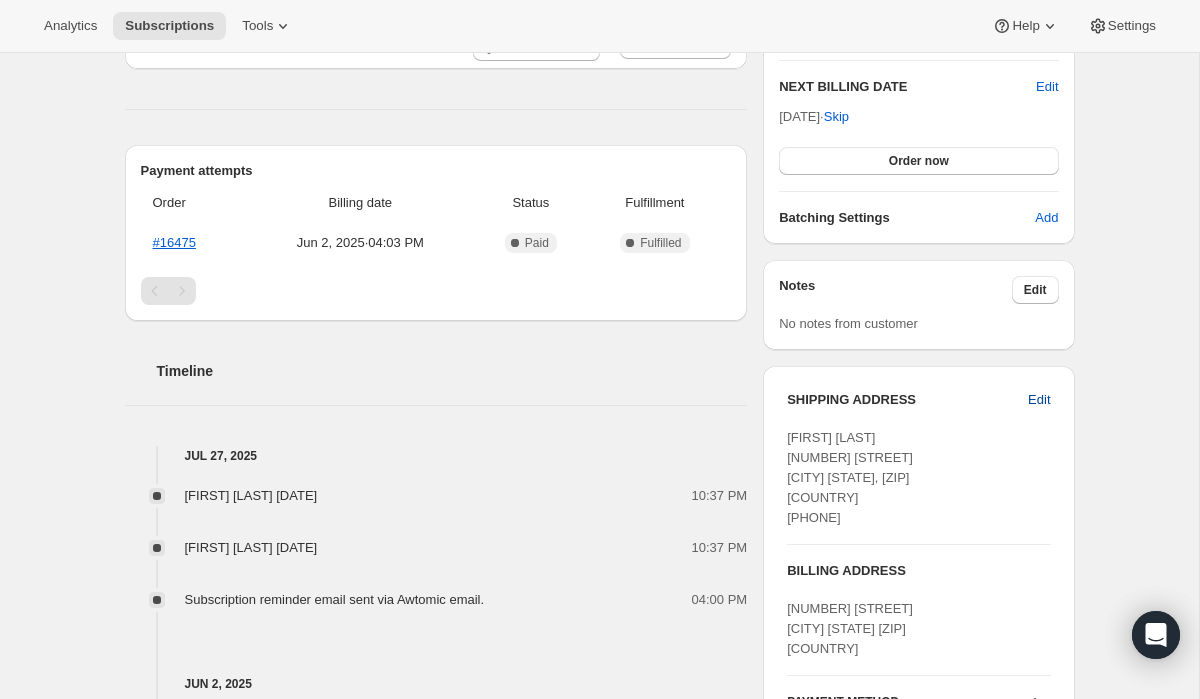click on "Edit" at bounding box center (1039, 400) 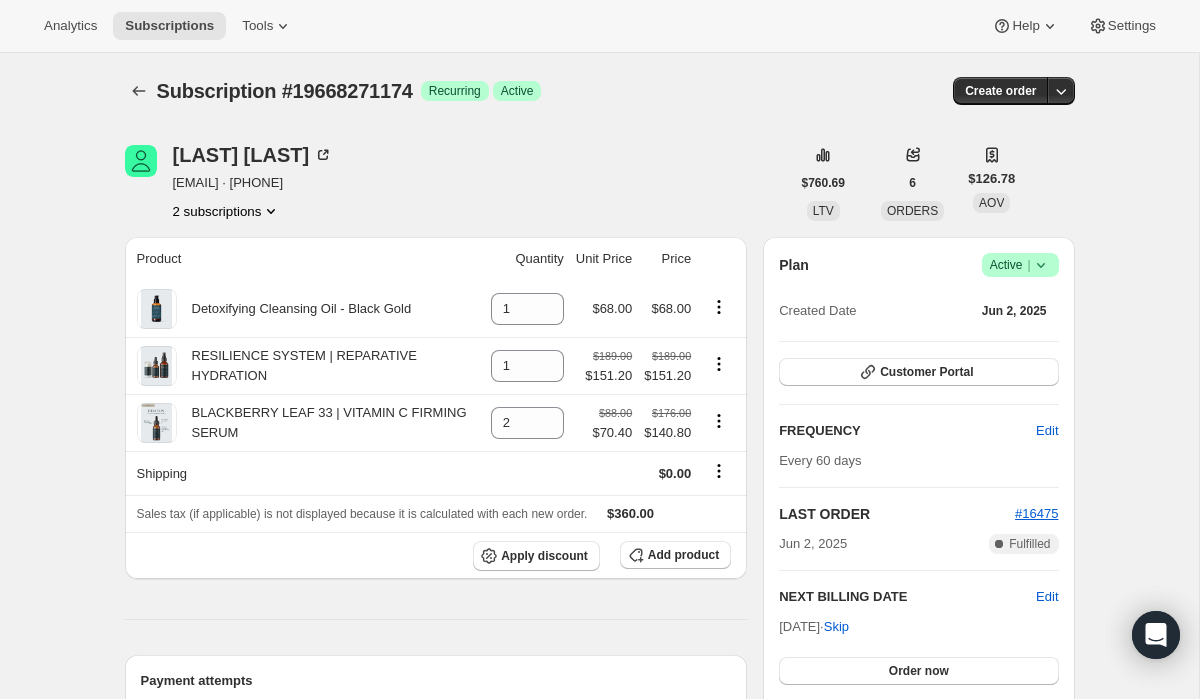select on "[STATE]" 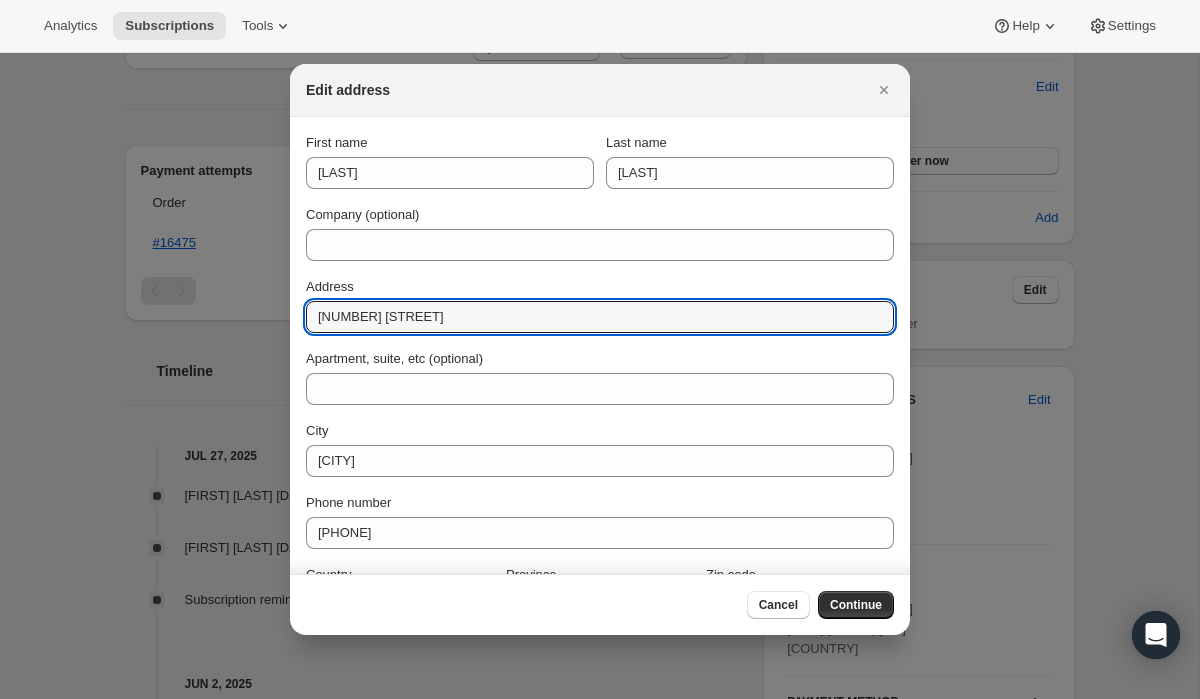 drag, startPoint x: 467, startPoint y: 321, endPoint x: 273, endPoint y: 341, distance: 195.0282 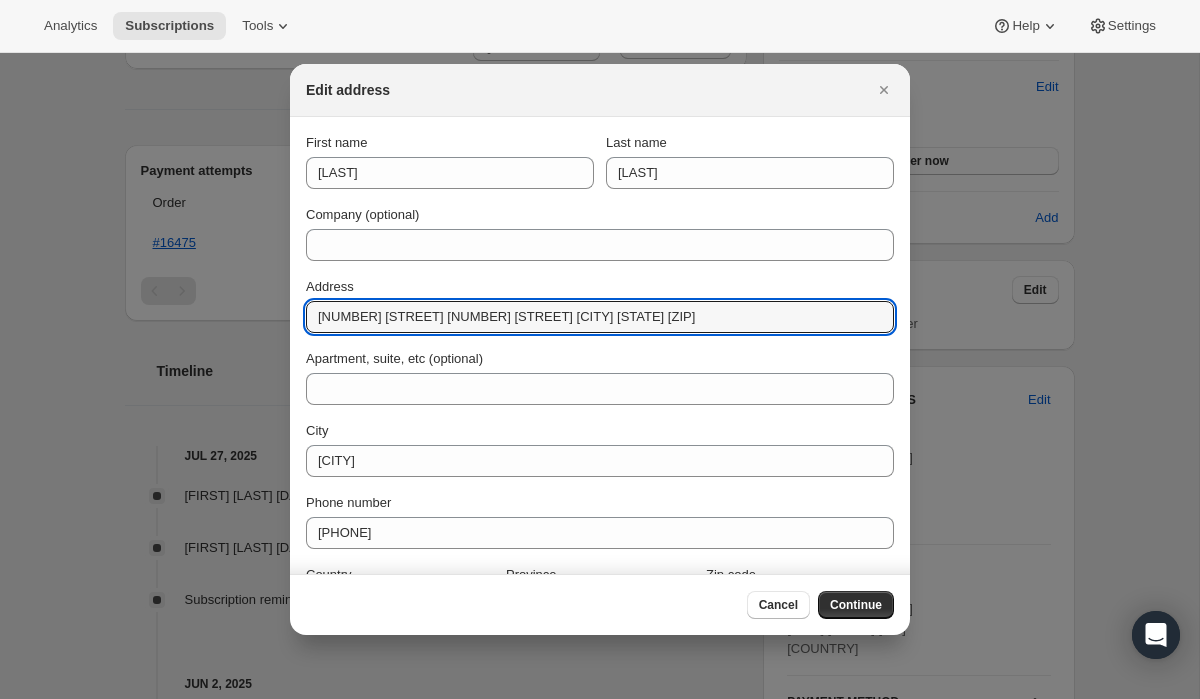 drag, startPoint x: 453, startPoint y: 317, endPoint x: 290, endPoint y: 314, distance: 163.0276 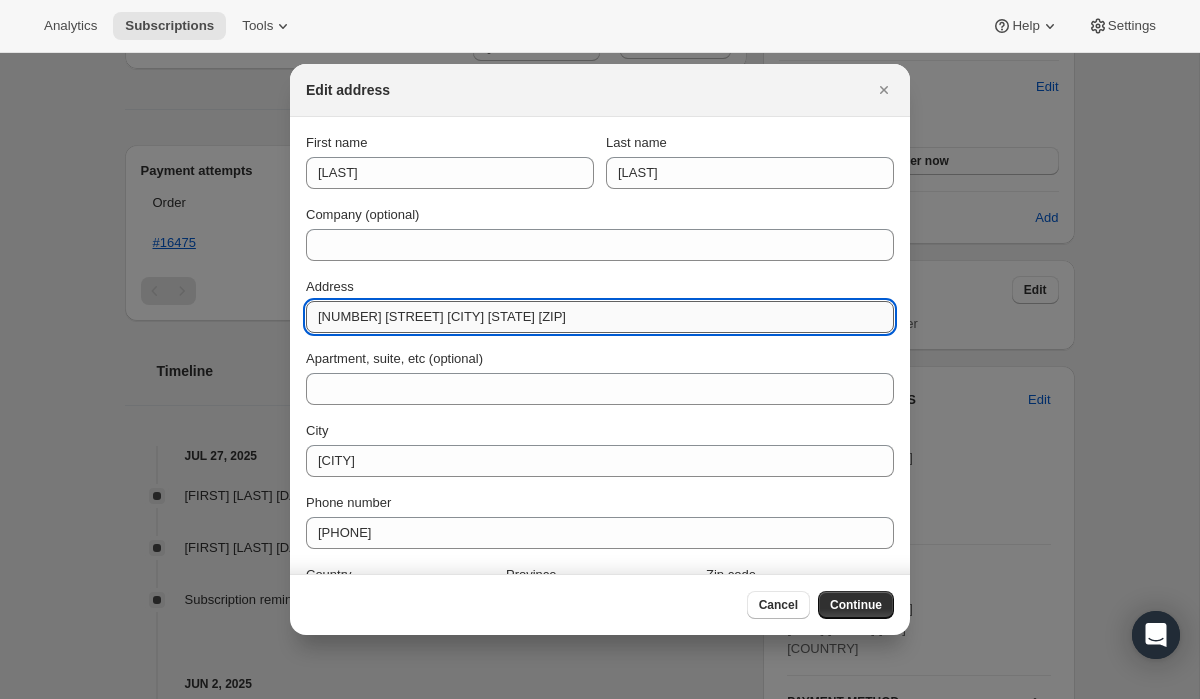 drag, startPoint x: 513, startPoint y: 319, endPoint x: 460, endPoint y: 319, distance: 53 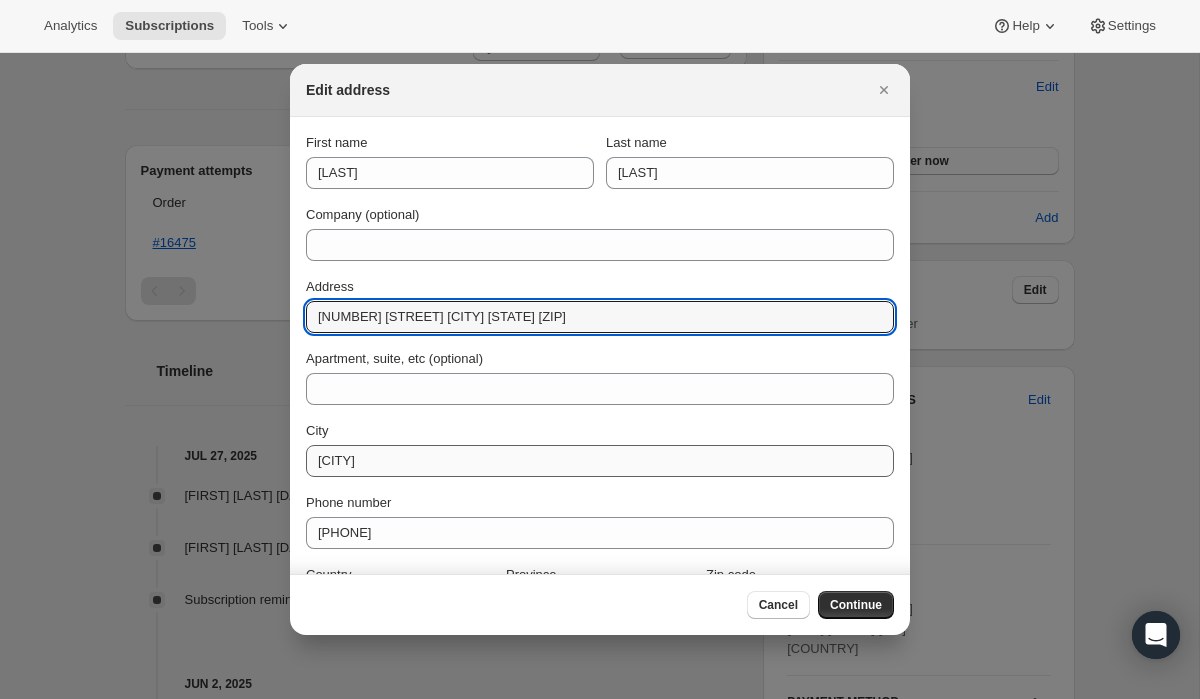 type on "[NUMBER] [STREET] [CITY] [STATE] [ZIP]" 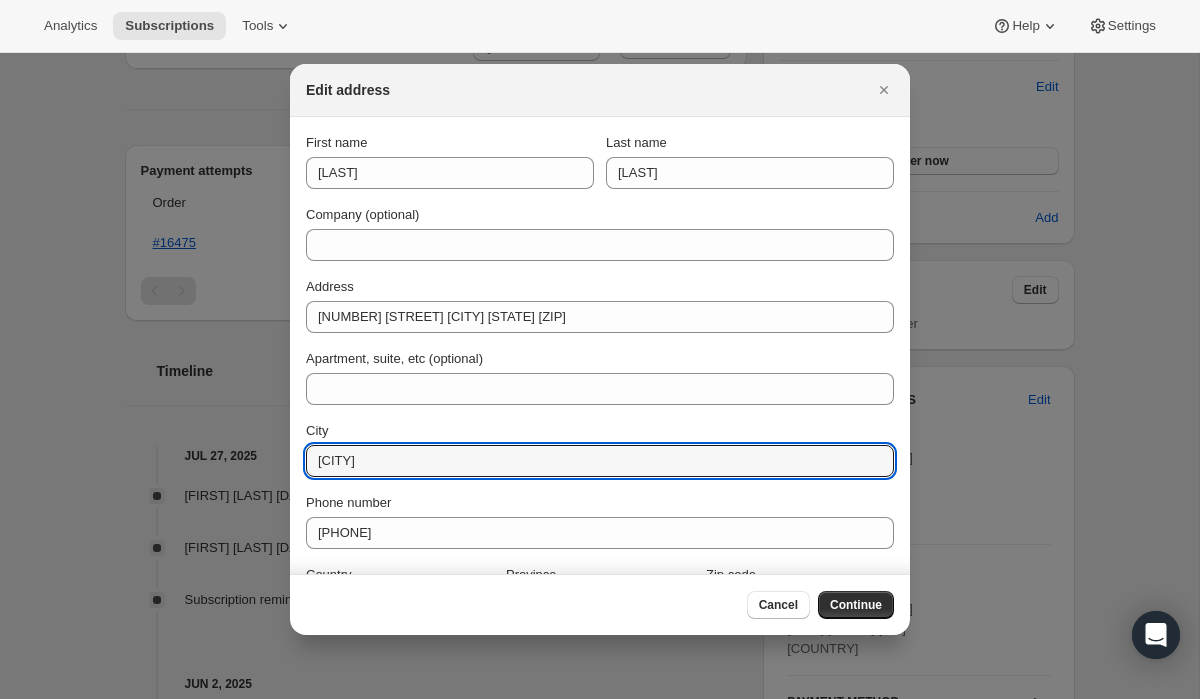 drag, startPoint x: 392, startPoint y: 464, endPoint x: 279, endPoint y: 464, distance: 113 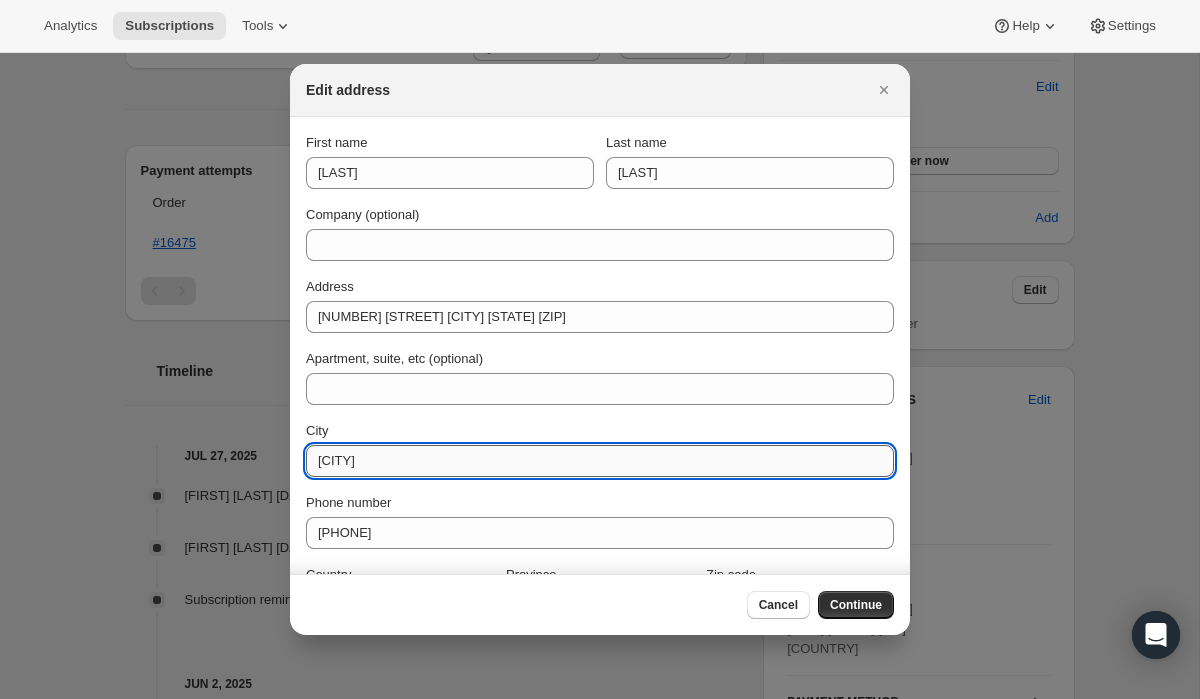 scroll, scrollTop: 63, scrollLeft: 0, axis: vertical 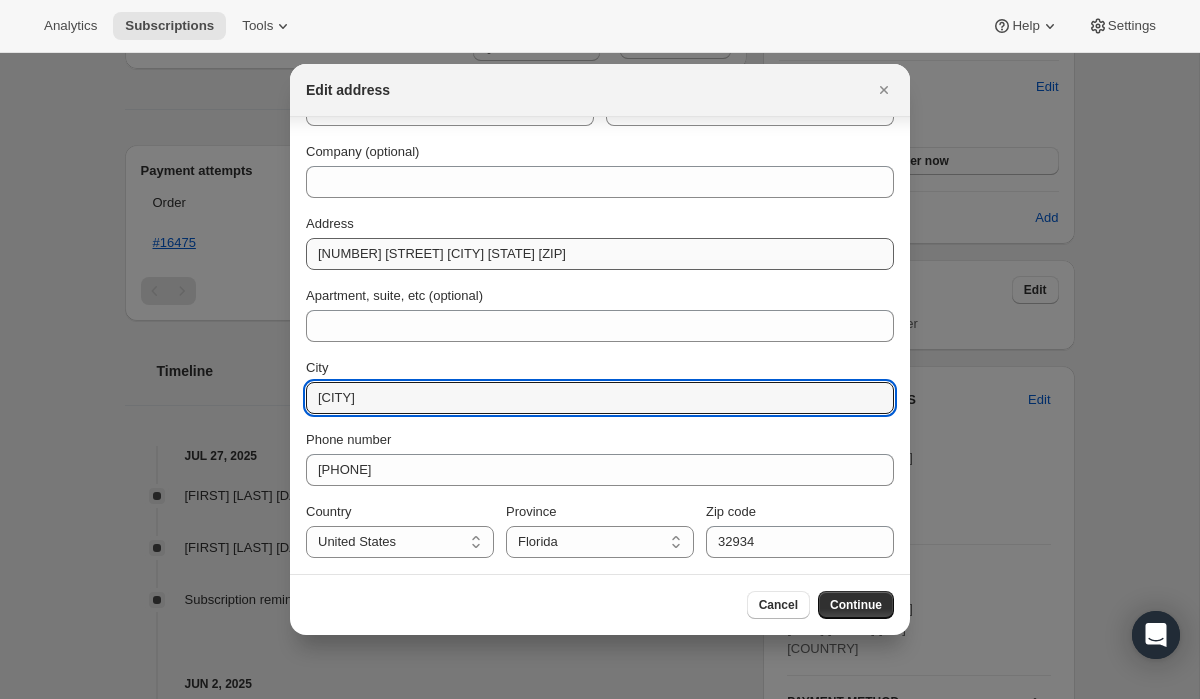 type on "[CITY]" 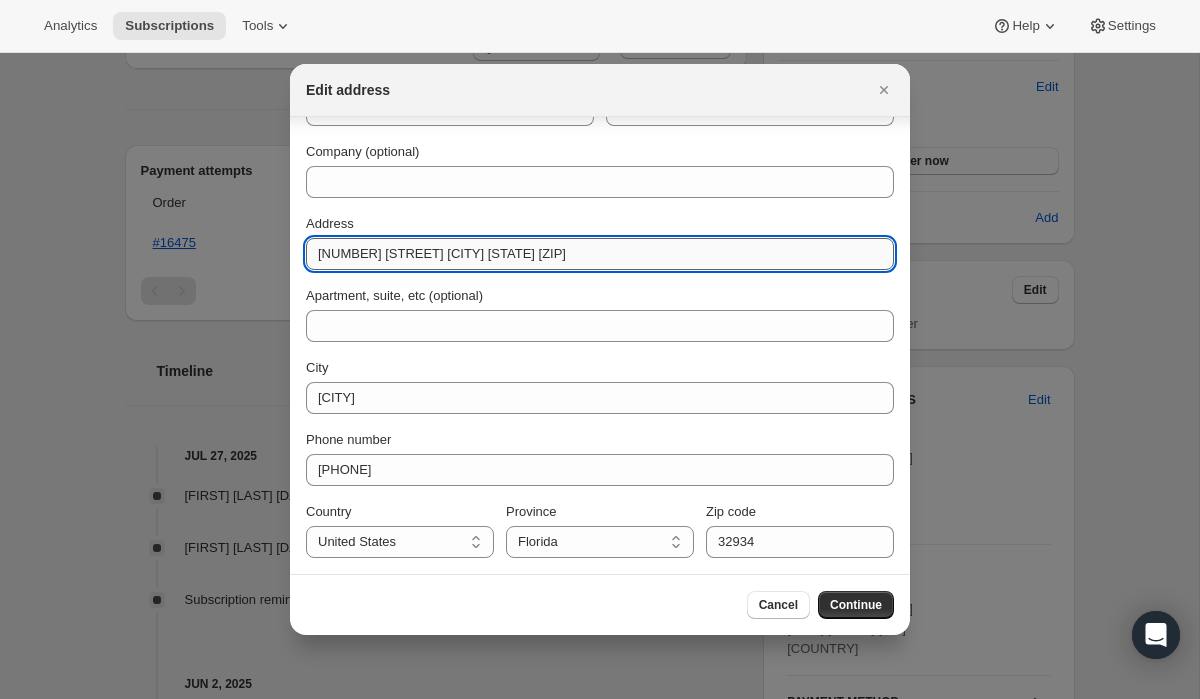 drag, startPoint x: 585, startPoint y: 251, endPoint x: 535, endPoint y: 257, distance: 50.358715 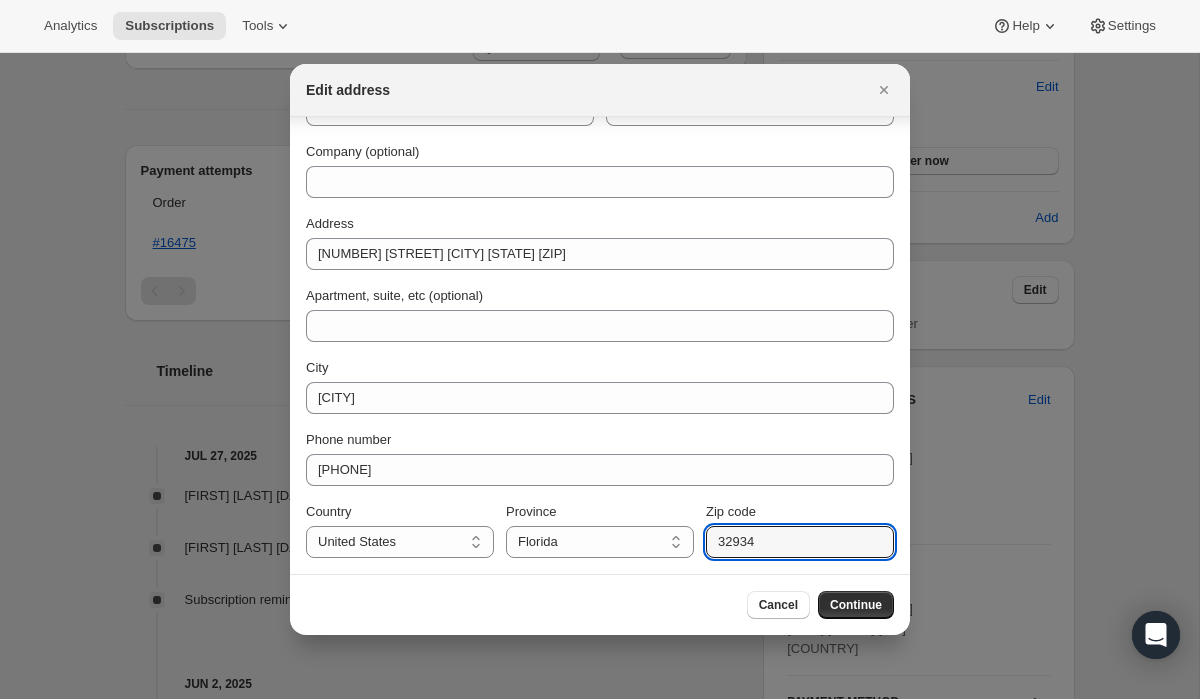 drag, startPoint x: 766, startPoint y: 543, endPoint x: 700, endPoint y: 543, distance: 66 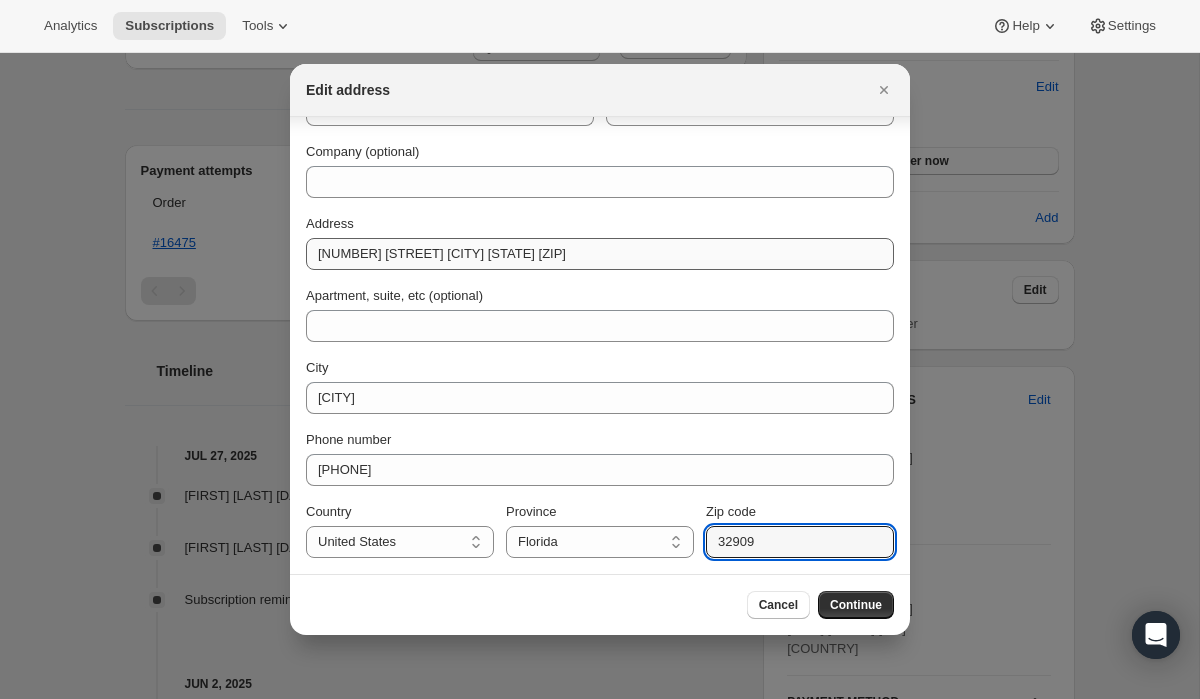 type on "32909" 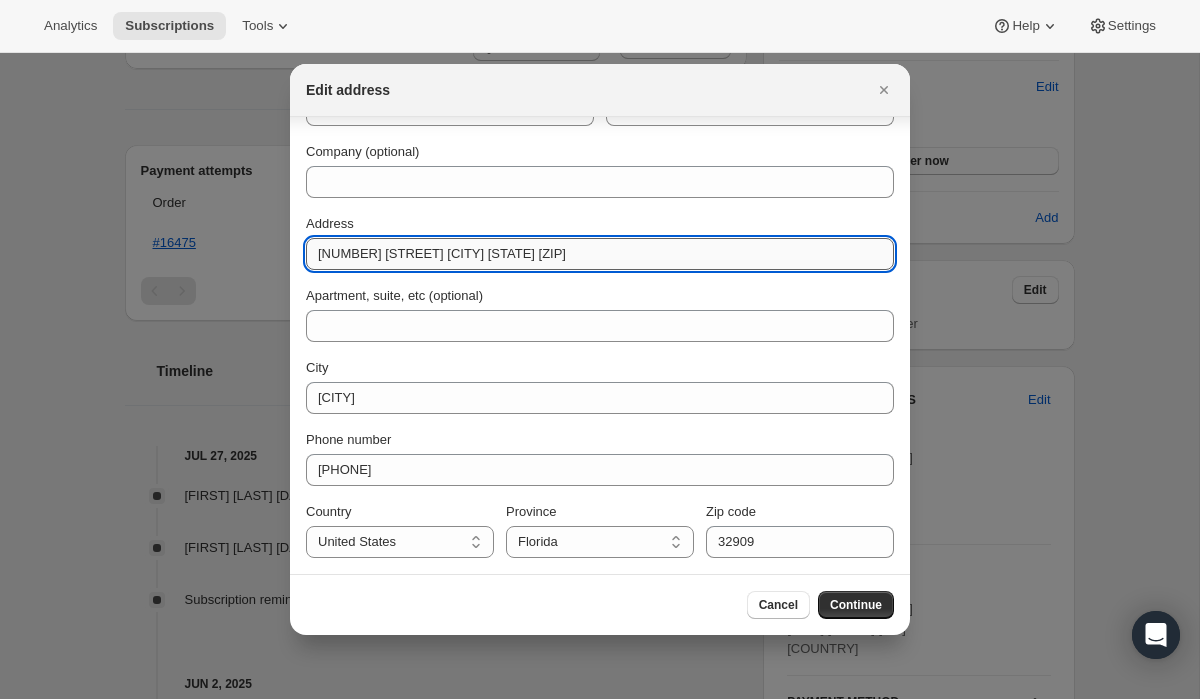 click on "[NUMBER] [STREET] [CITY] [STATE] [ZIP]" at bounding box center (600, 254) 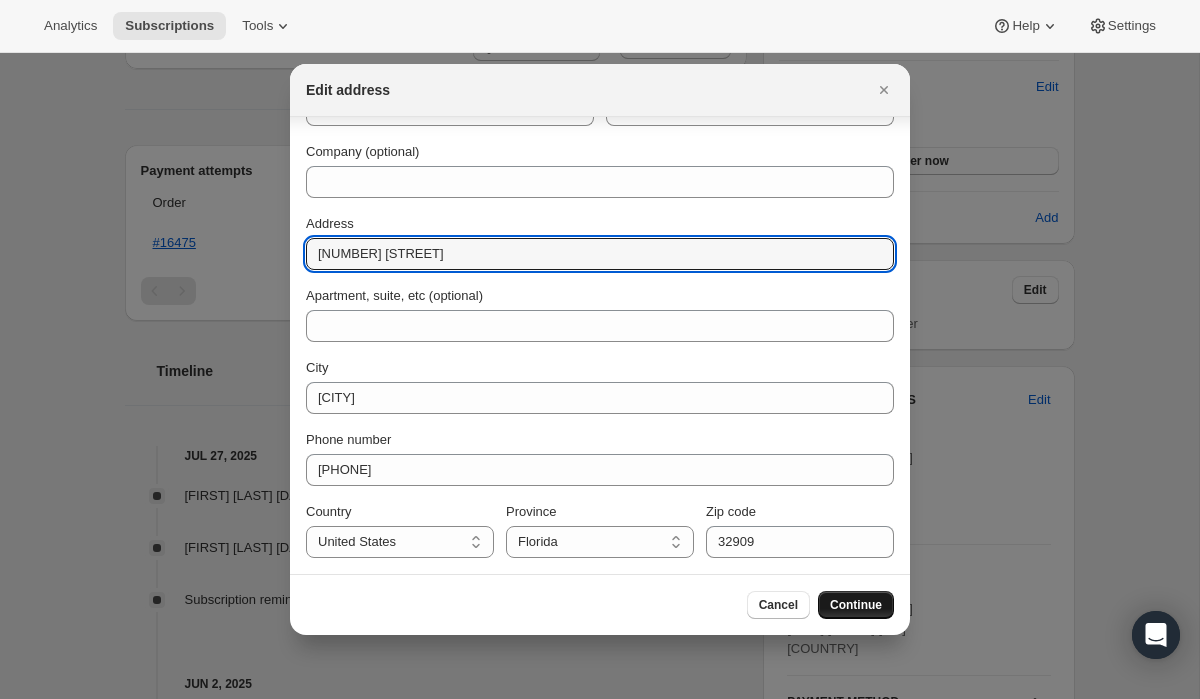 type on "[NUMBER] [STREET]" 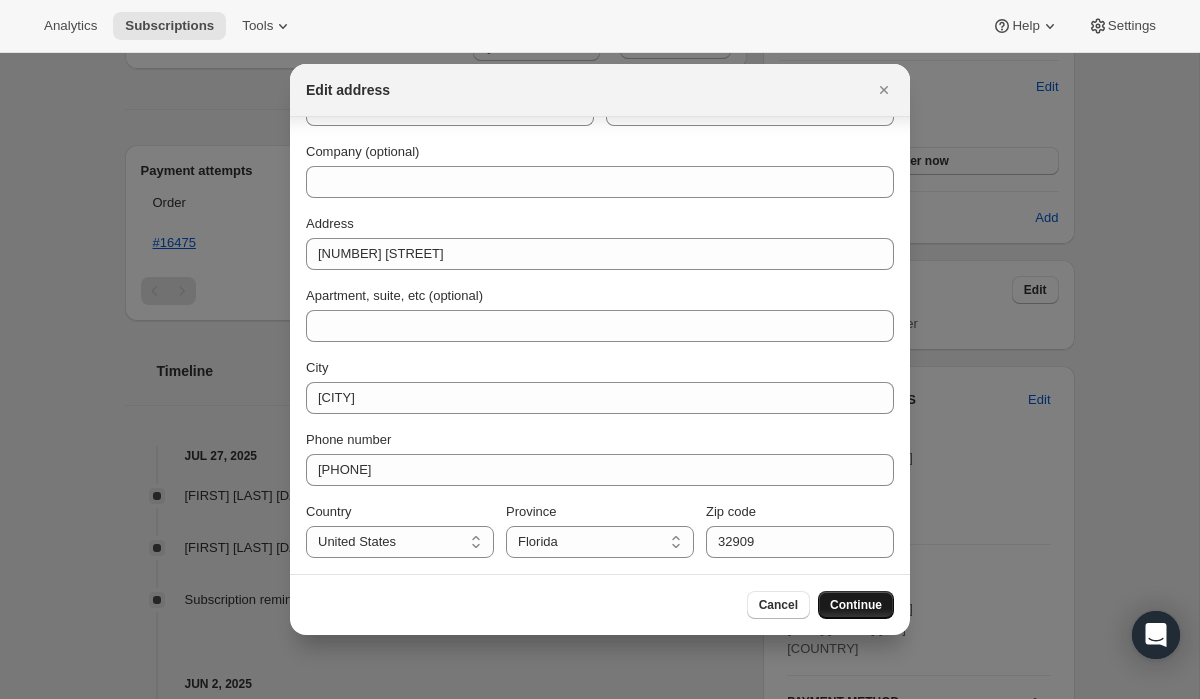 click on "Continue" at bounding box center [856, 605] 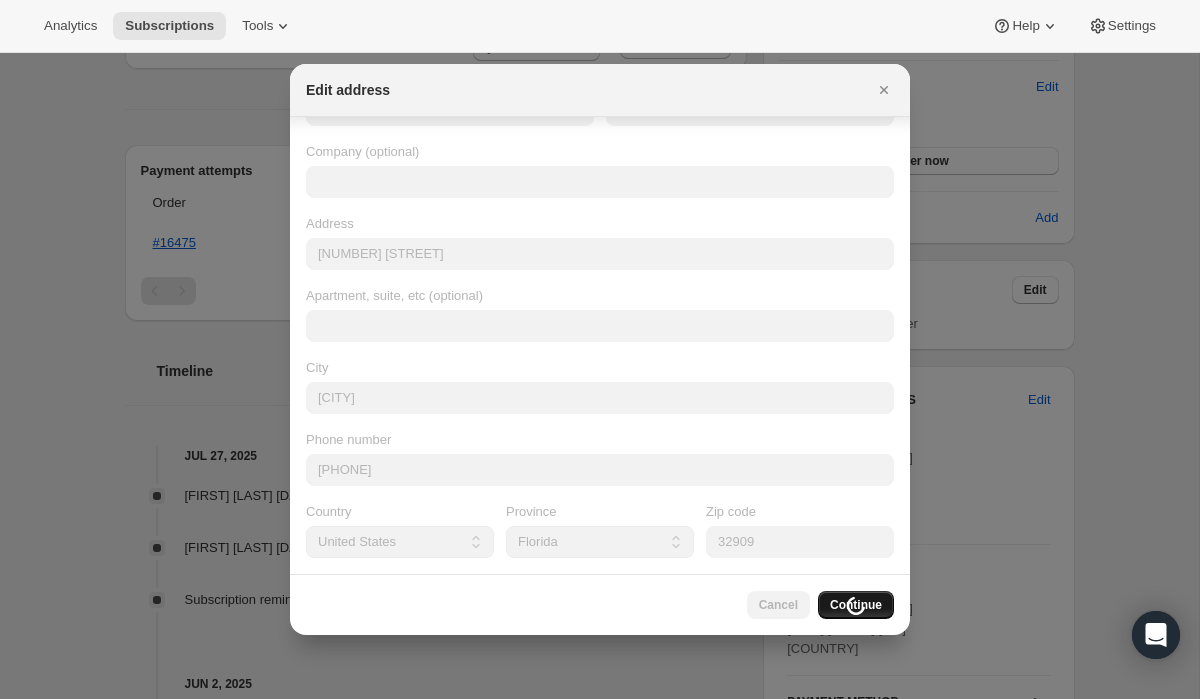 scroll, scrollTop: 0, scrollLeft: 0, axis: both 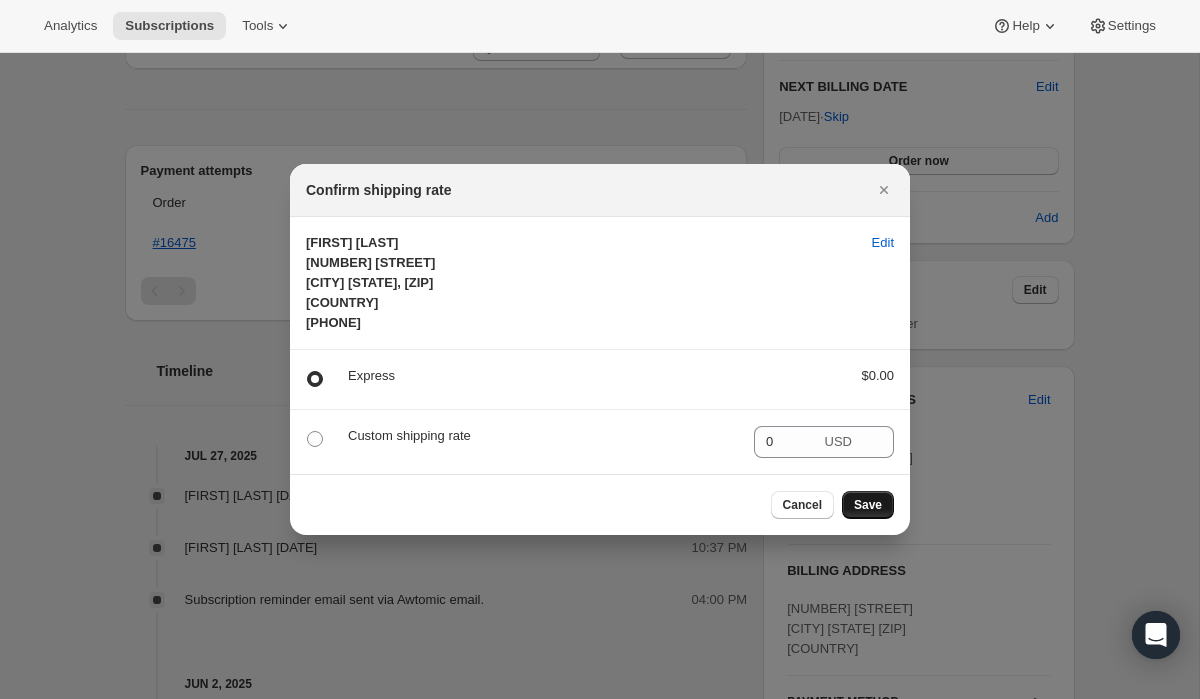 click on "Save" at bounding box center [868, 505] 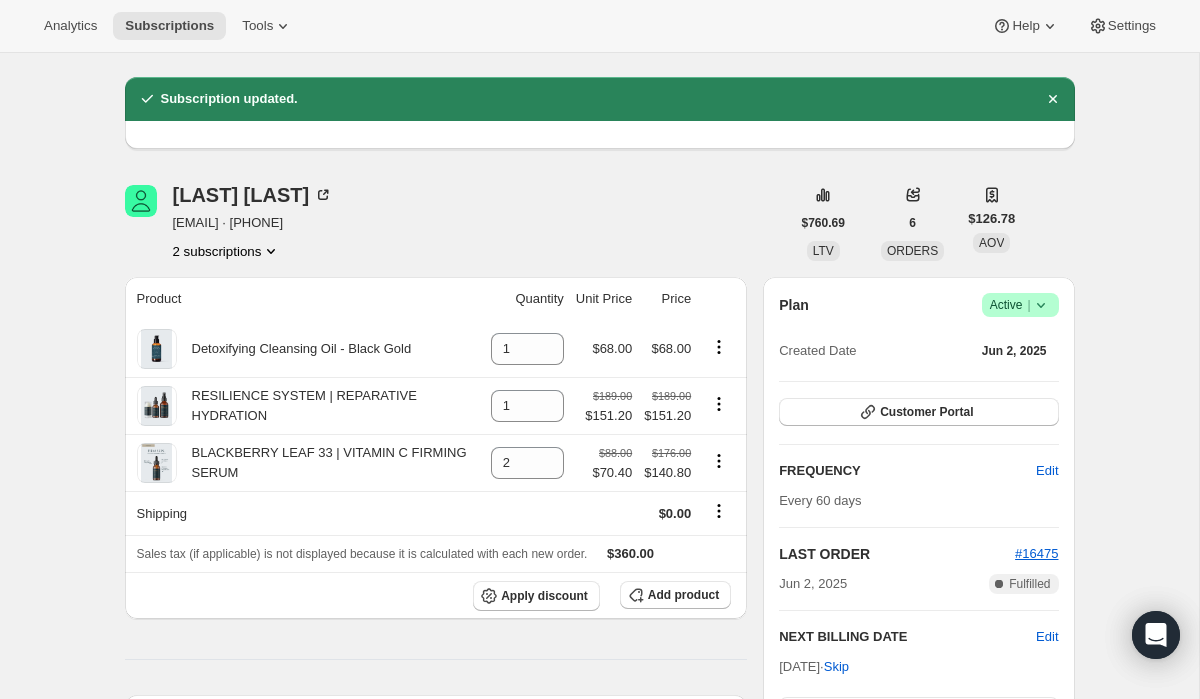 scroll, scrollTop: 0, scrollLeft: 0, axis: both 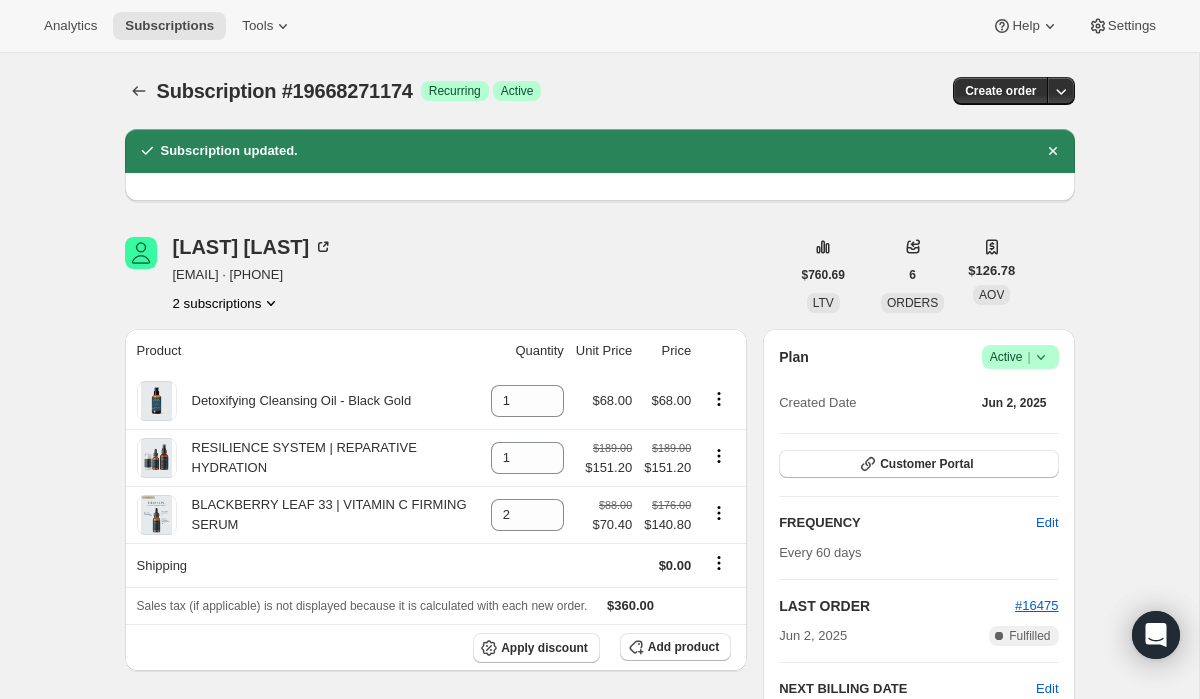 click on "2 subscriptions" at bounding box center (227, 303) 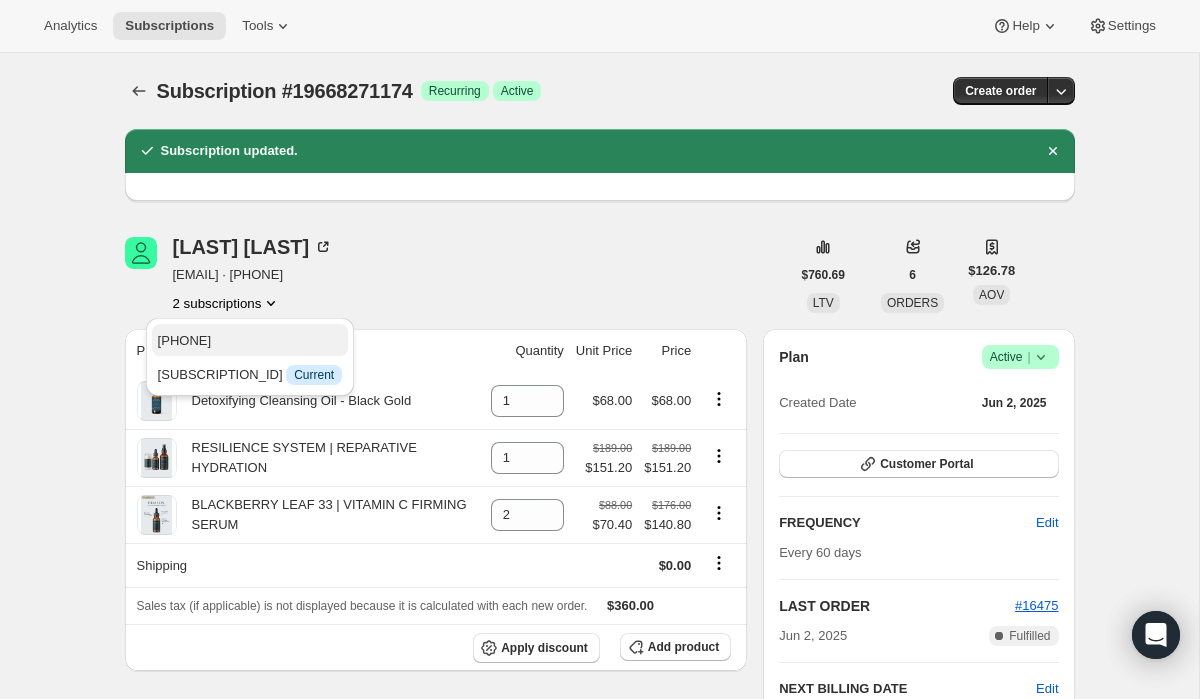 click on "[PHONE]" at bounding box center [250, 341] 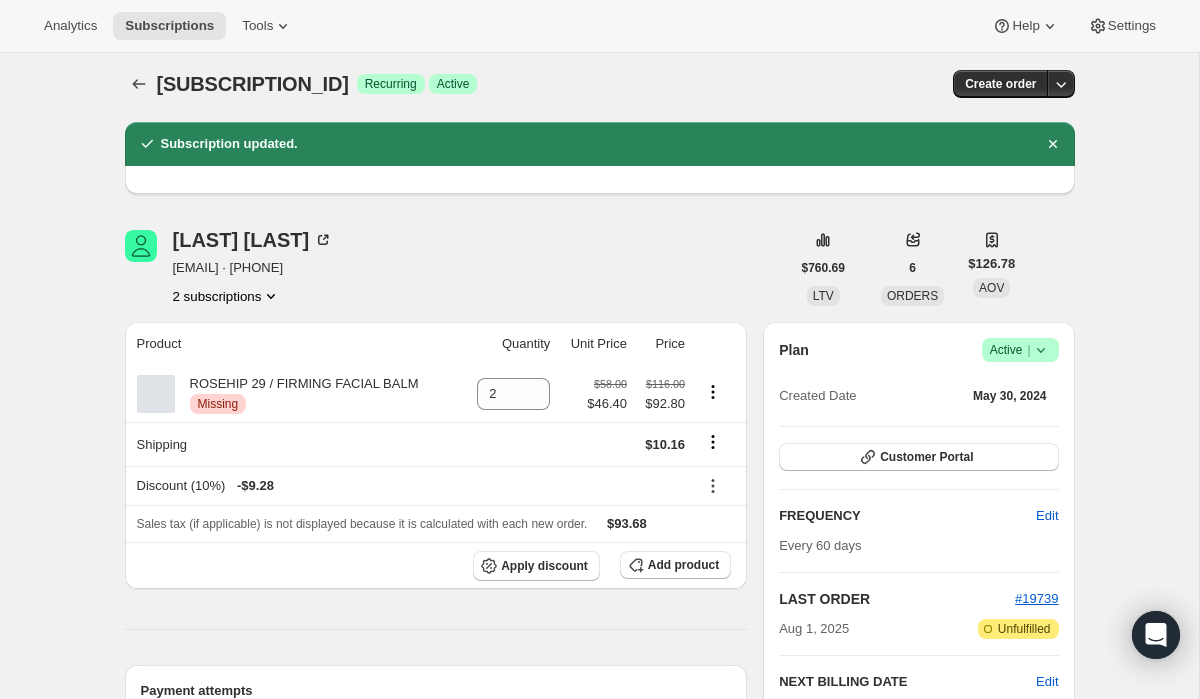scroll, scrollTop: 0, scrollLeft: 0, axis: both 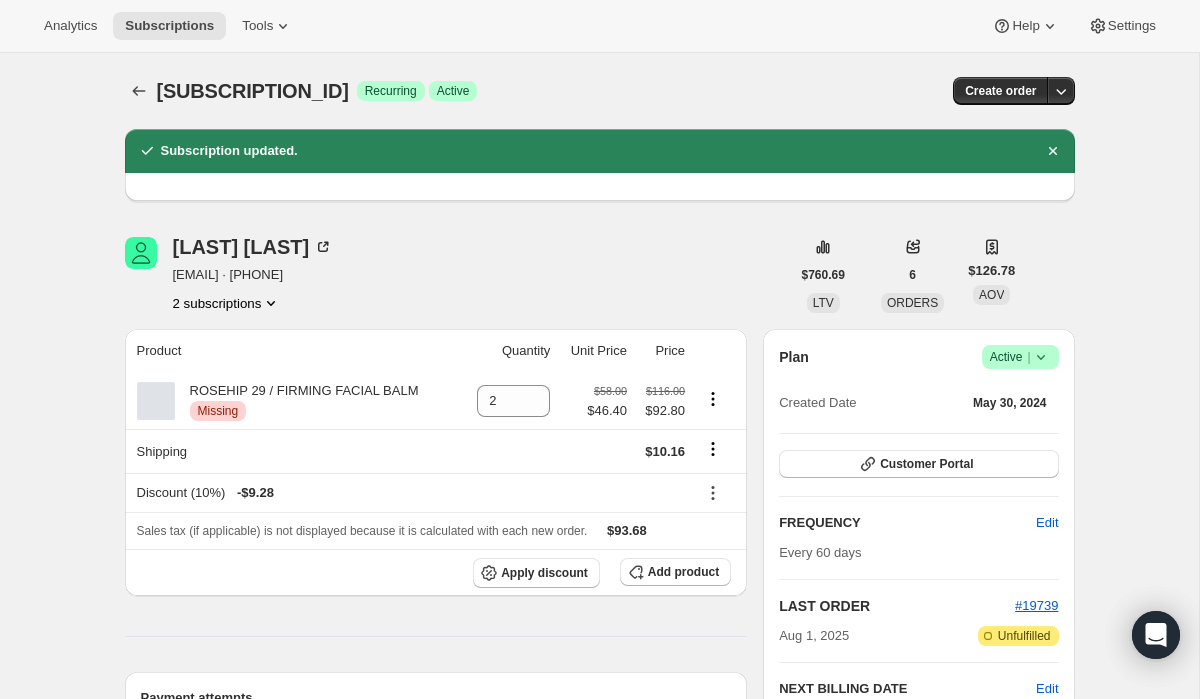 click on "2 subscriptions" at bounding box center [227, 303] 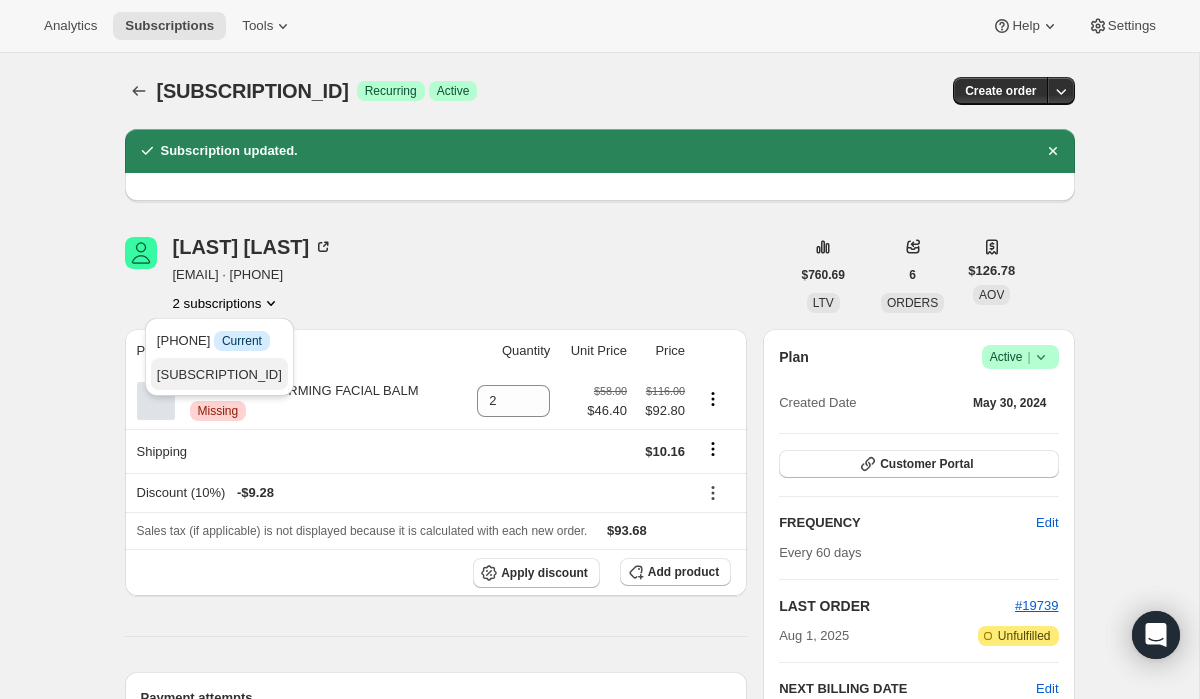 click on "[SUBSCRIPTION_ID]" at bounding box center (219, 374) 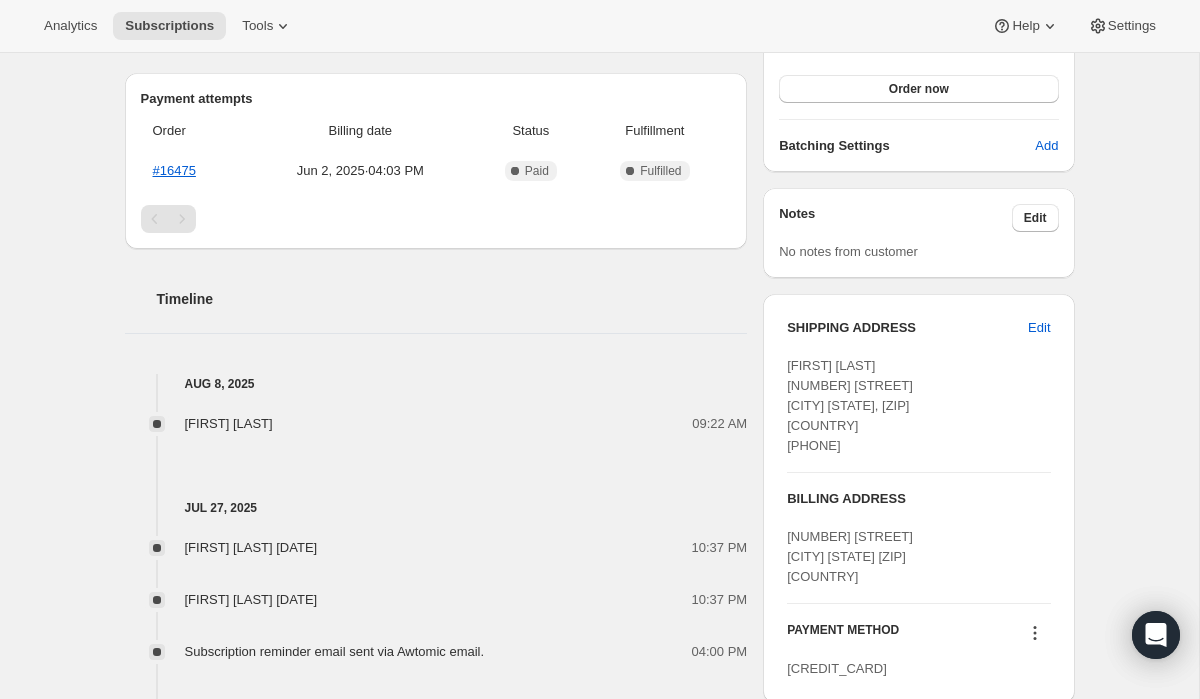 scroll, scrollTop: 677, scrollLeft: 0, axis: vertical 